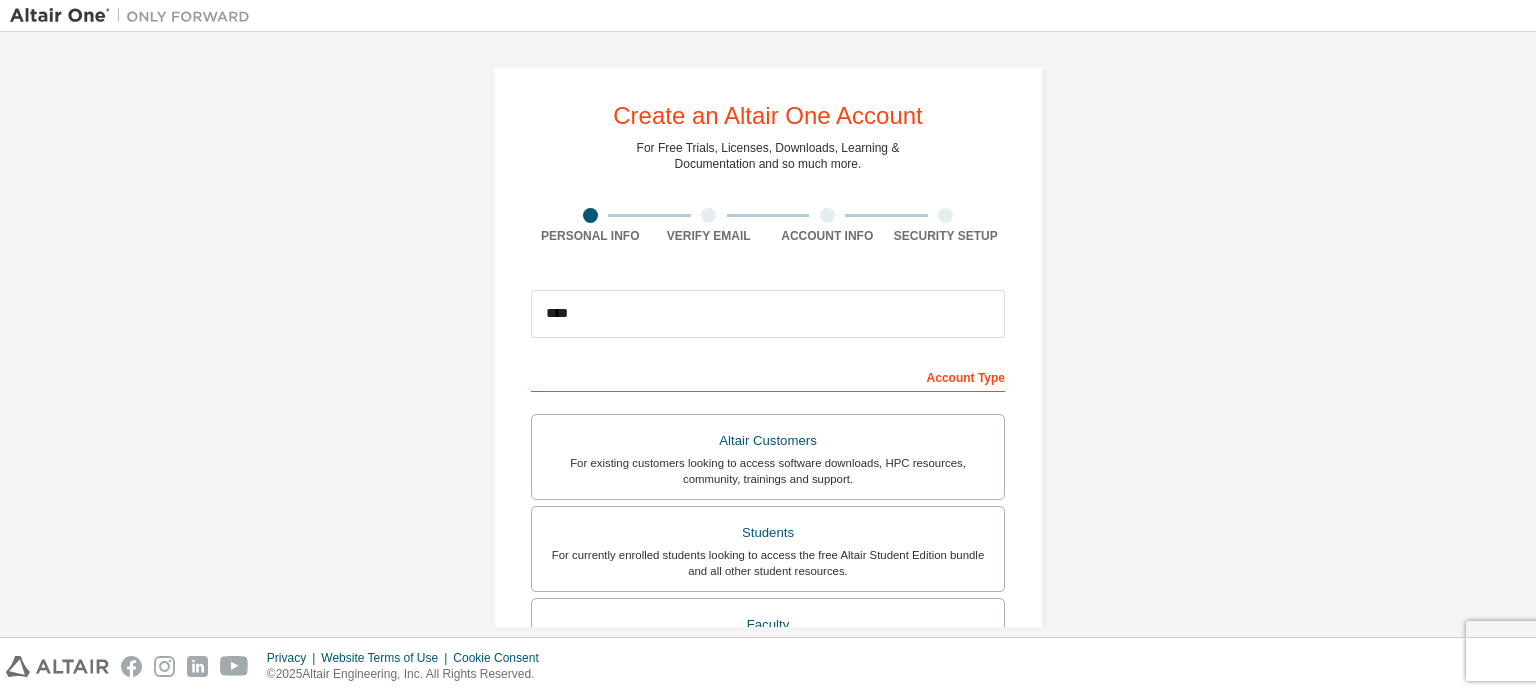 scroll, scrollTop: 0, scrollLeft: 0, axis: both 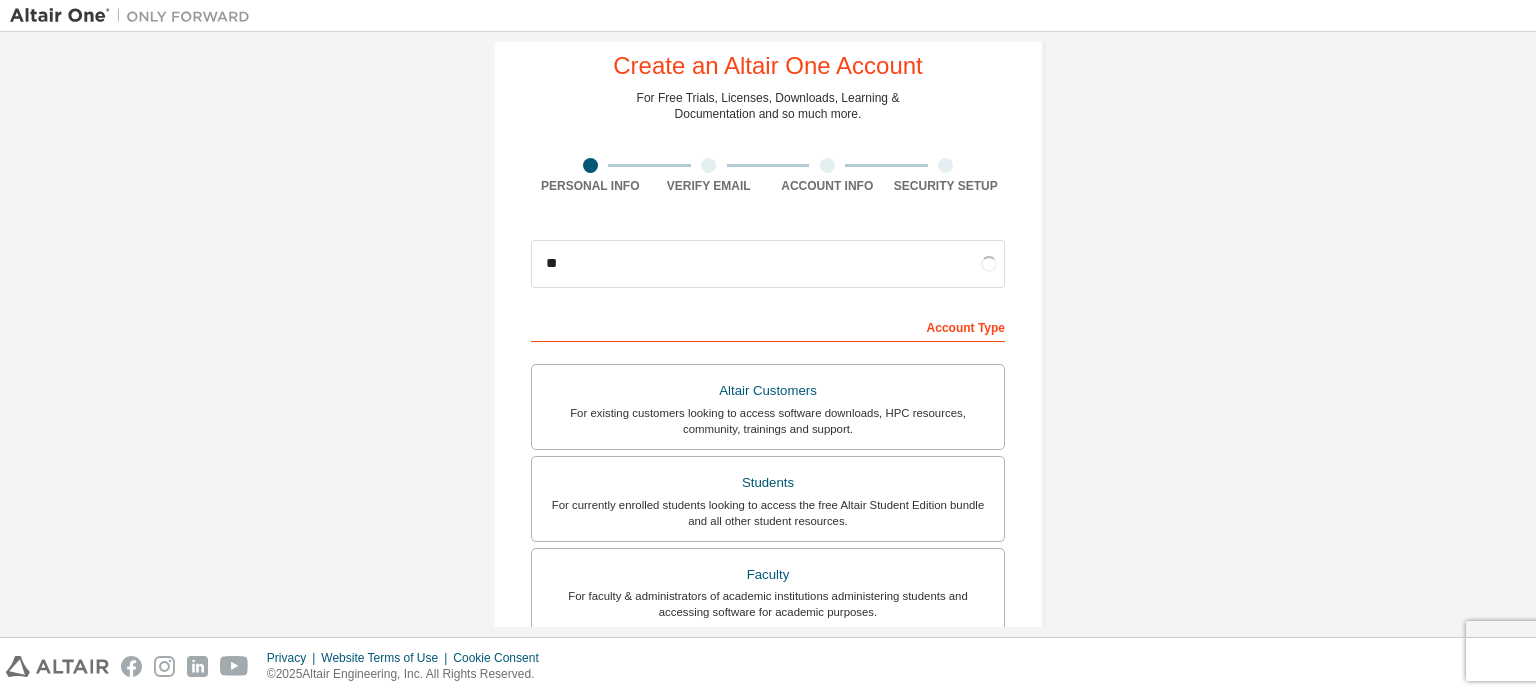 type on "*" 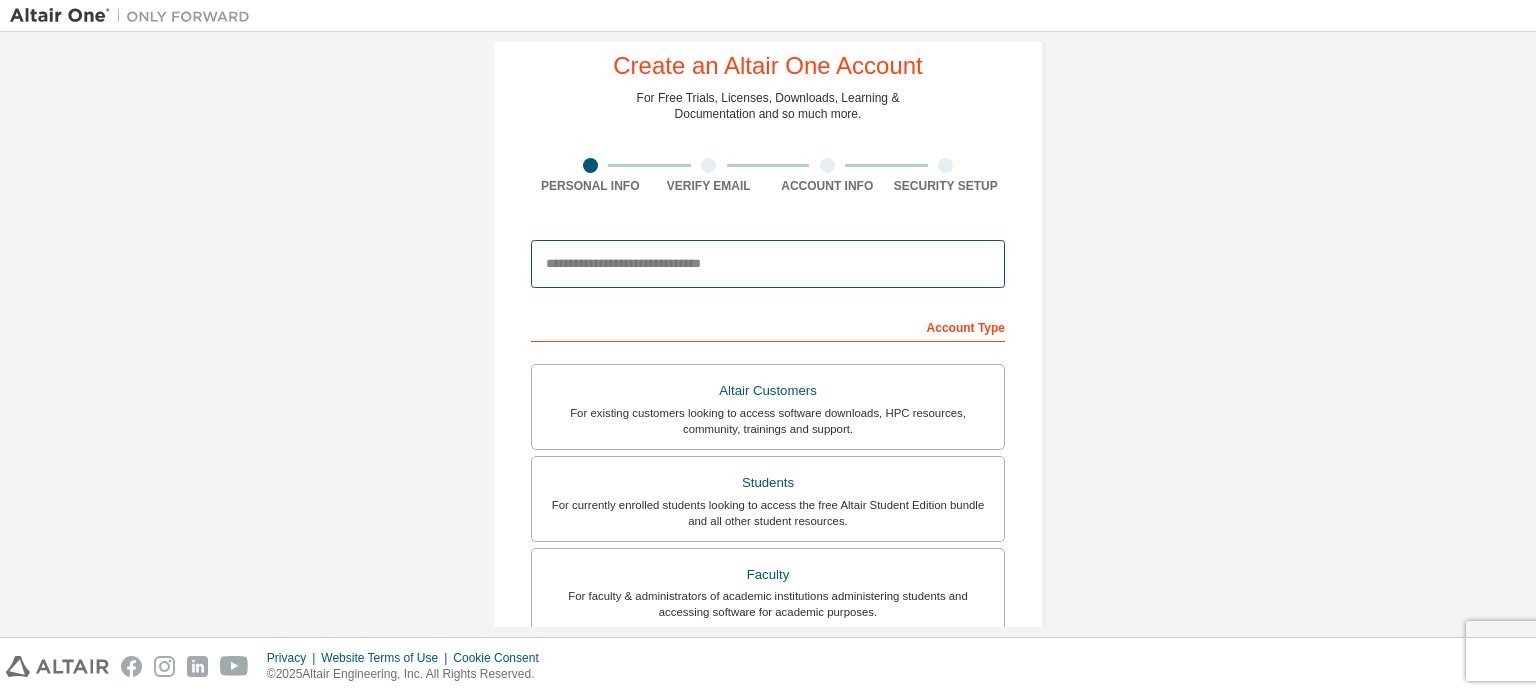 click at bounding box center [768, 264] 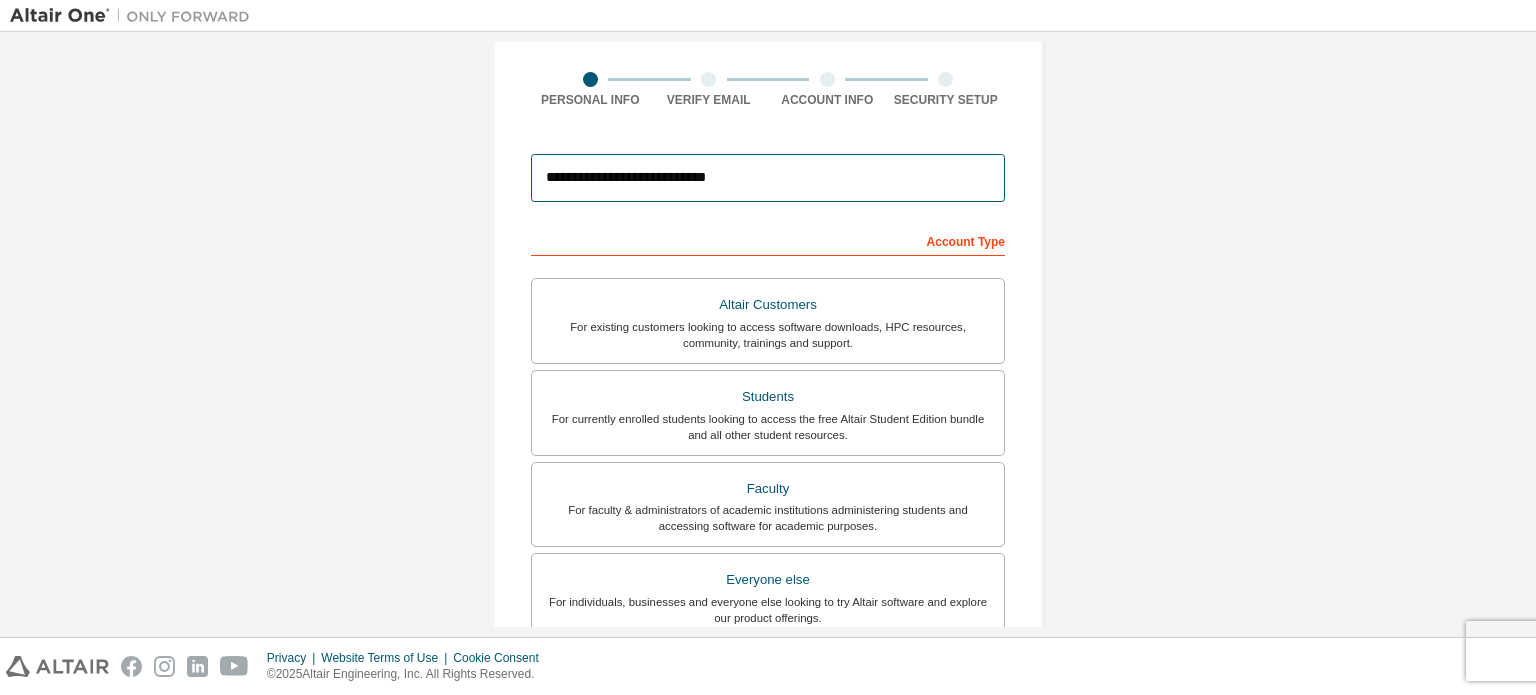 scroll, scrollTop: 304, scrollLeft: 0, axis: vertical 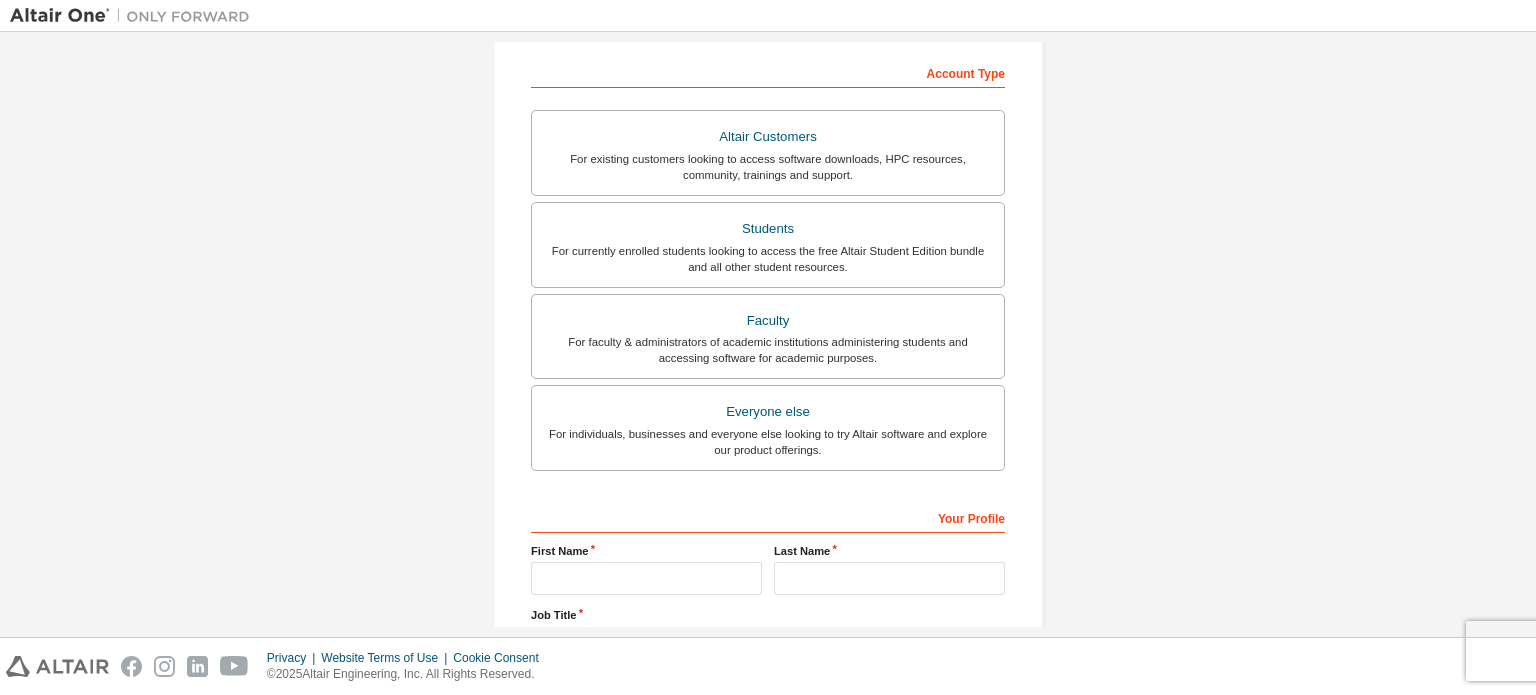 type on "**********" 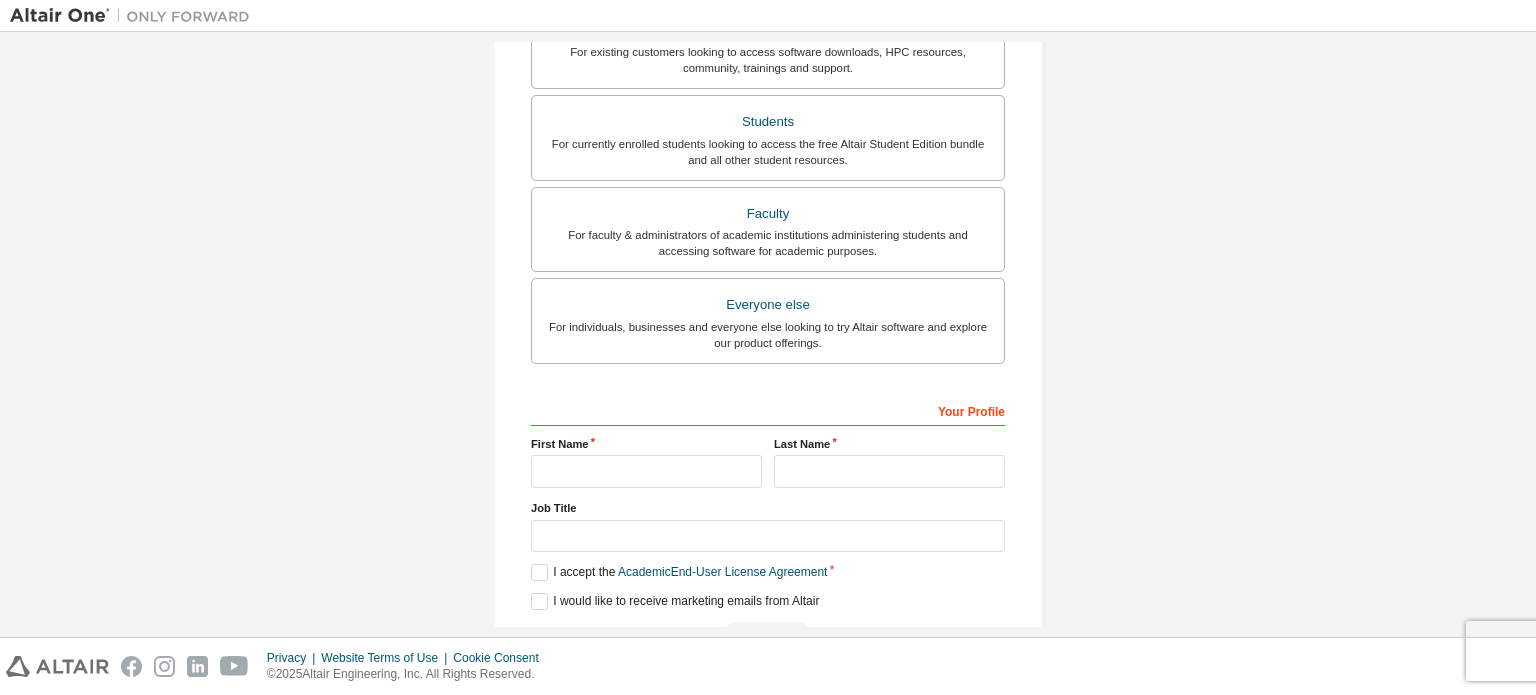 scroll, scrollTop: 380, scrollLeft: 0, axis: vertical 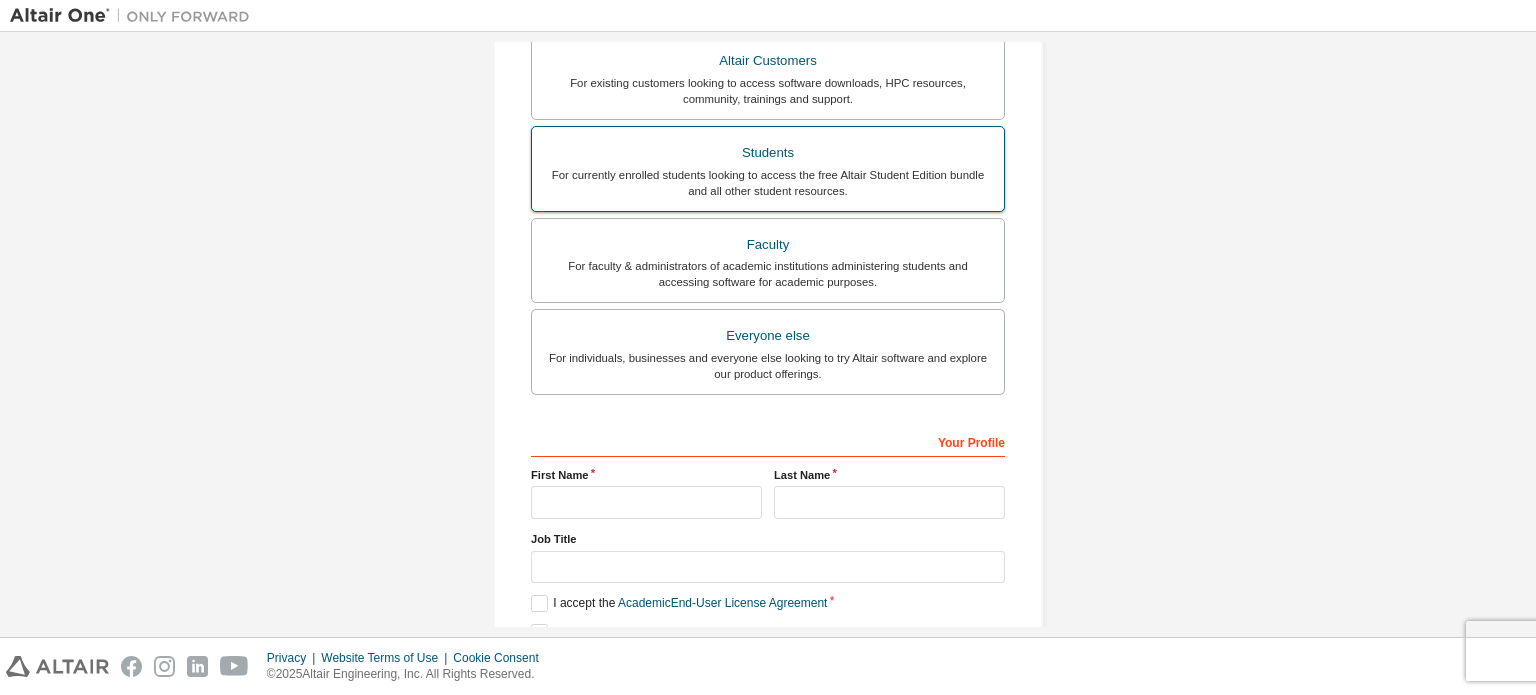 click on "For currently enrolled students looking to access the free Altair Student Edition bundle and all other student resources." at bounding box center [768, 183] 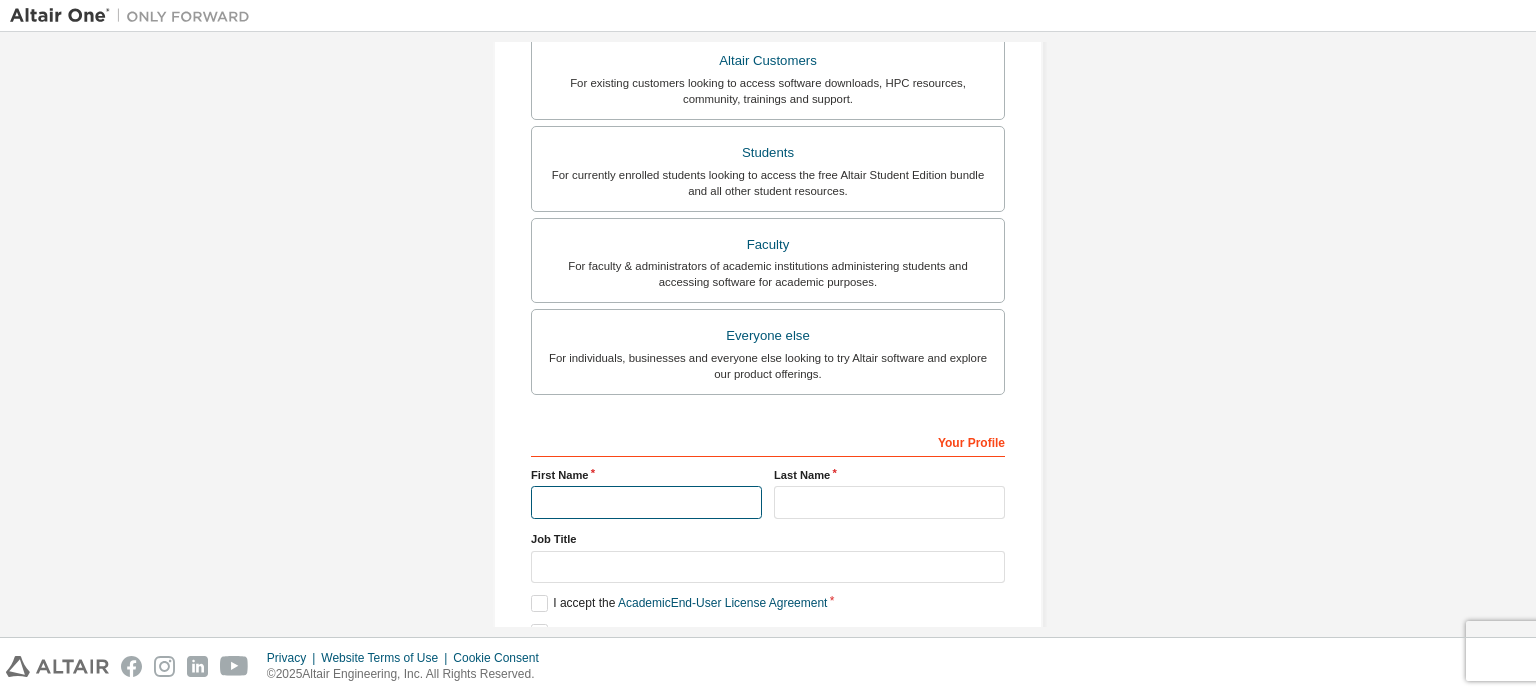 click at bounding box center [646, 502] 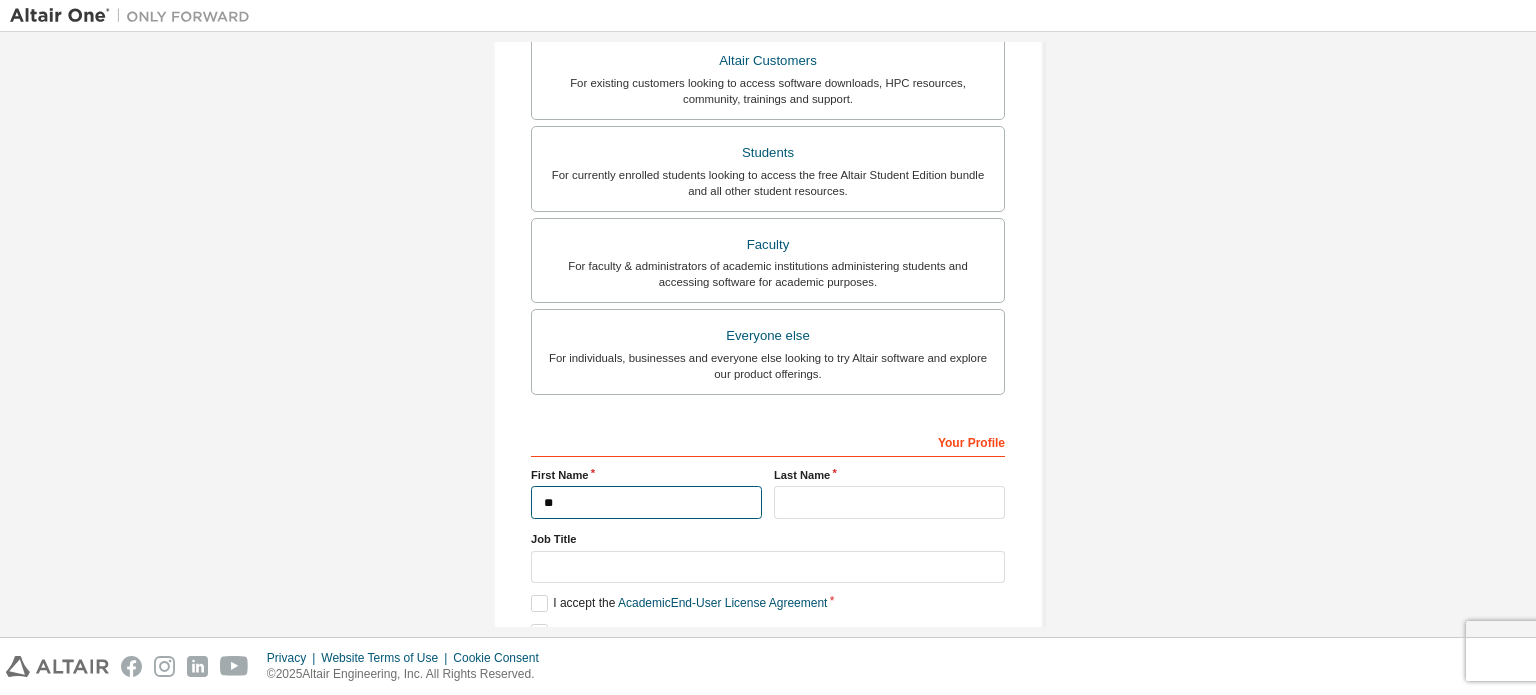 type on "*" 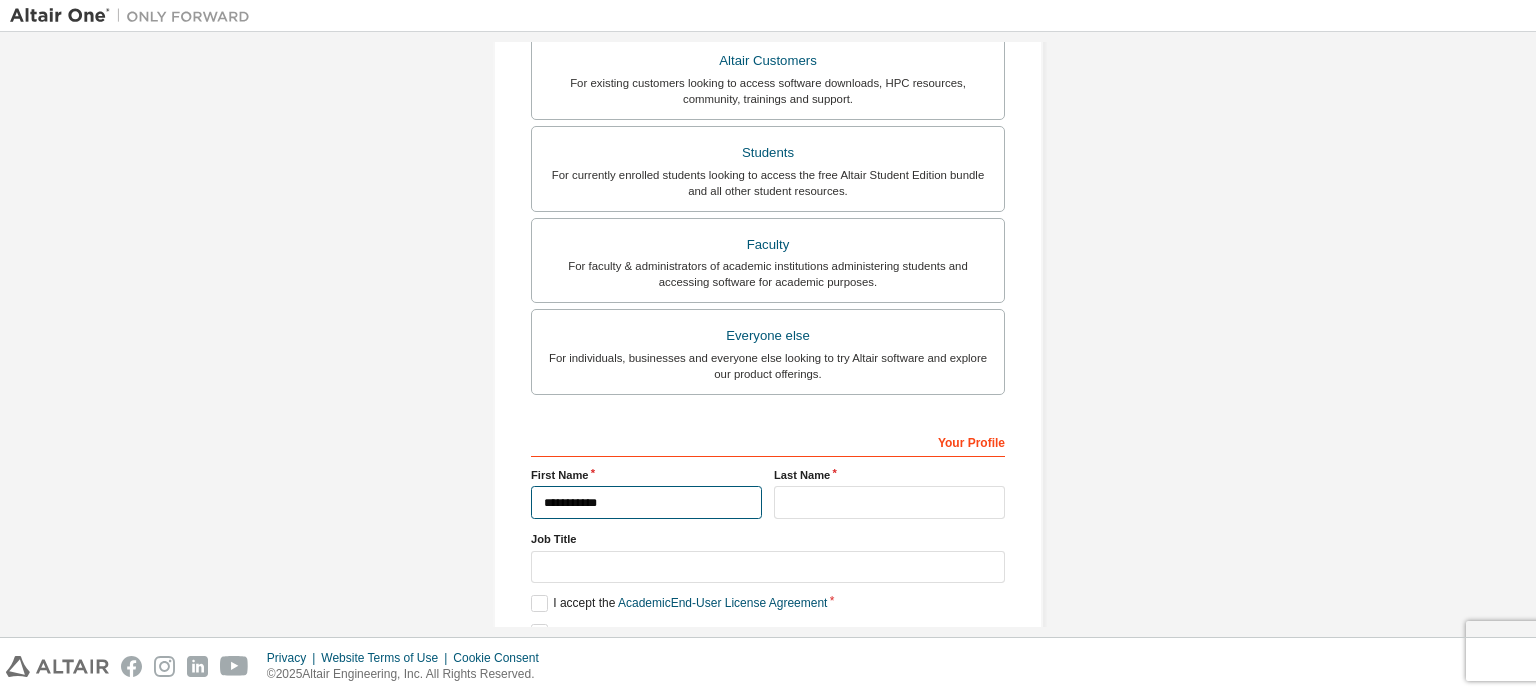 type on "**********" 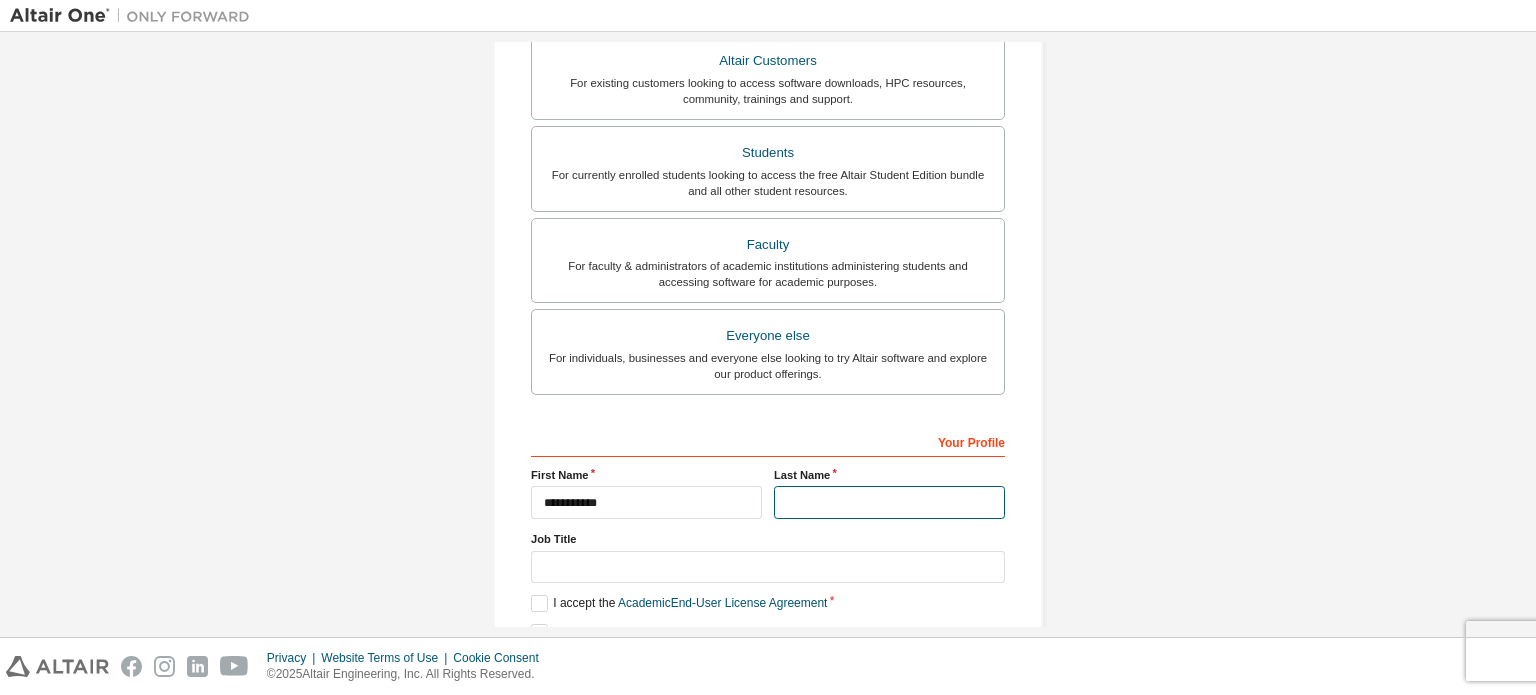 click at bounding box center (889, 502) 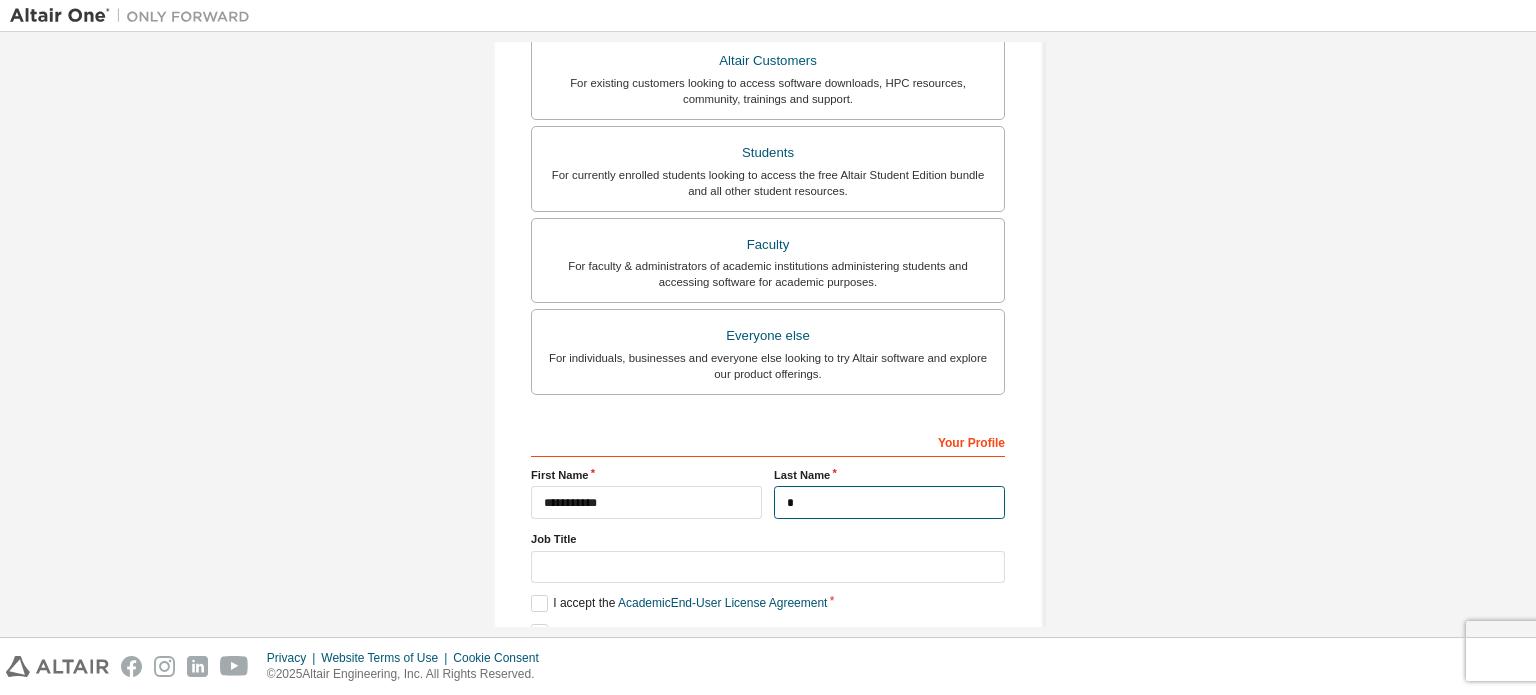 type on "*" 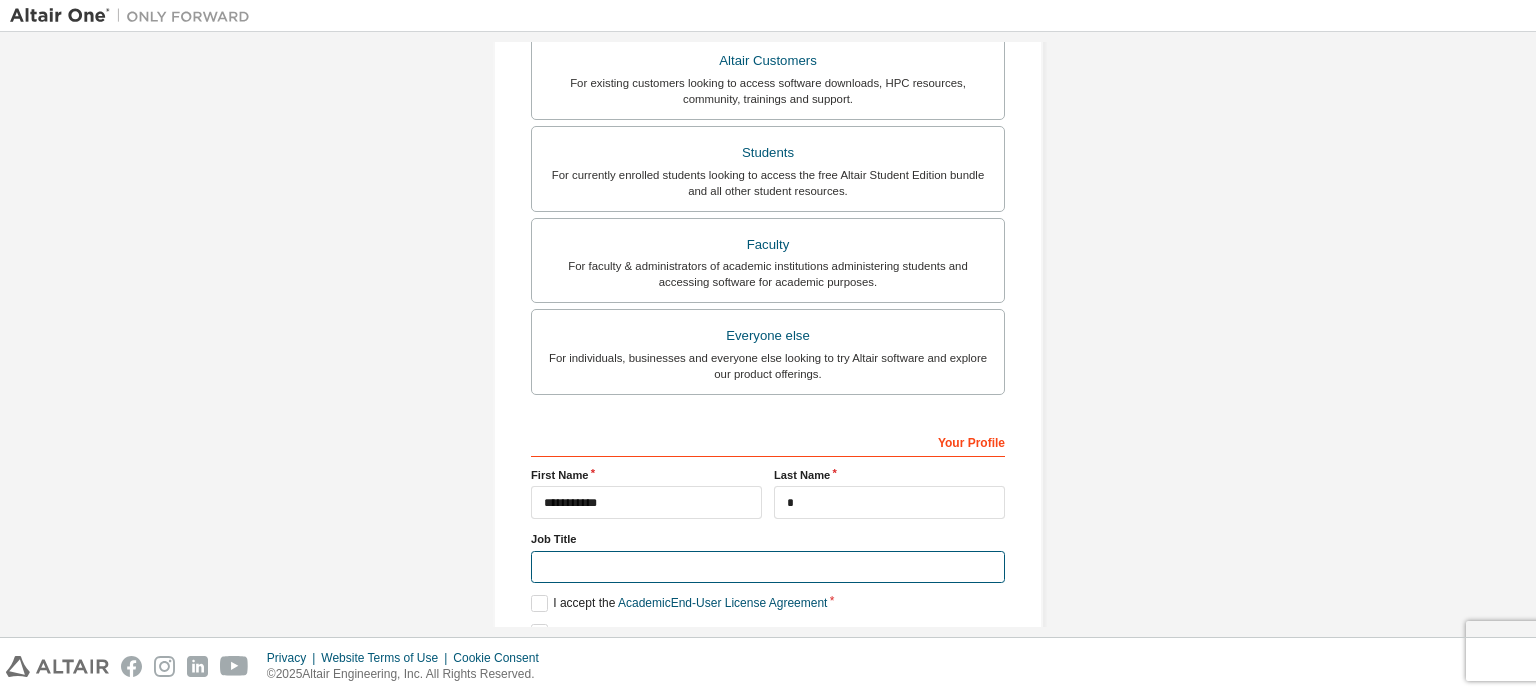 click at bounding box center [768, 567] 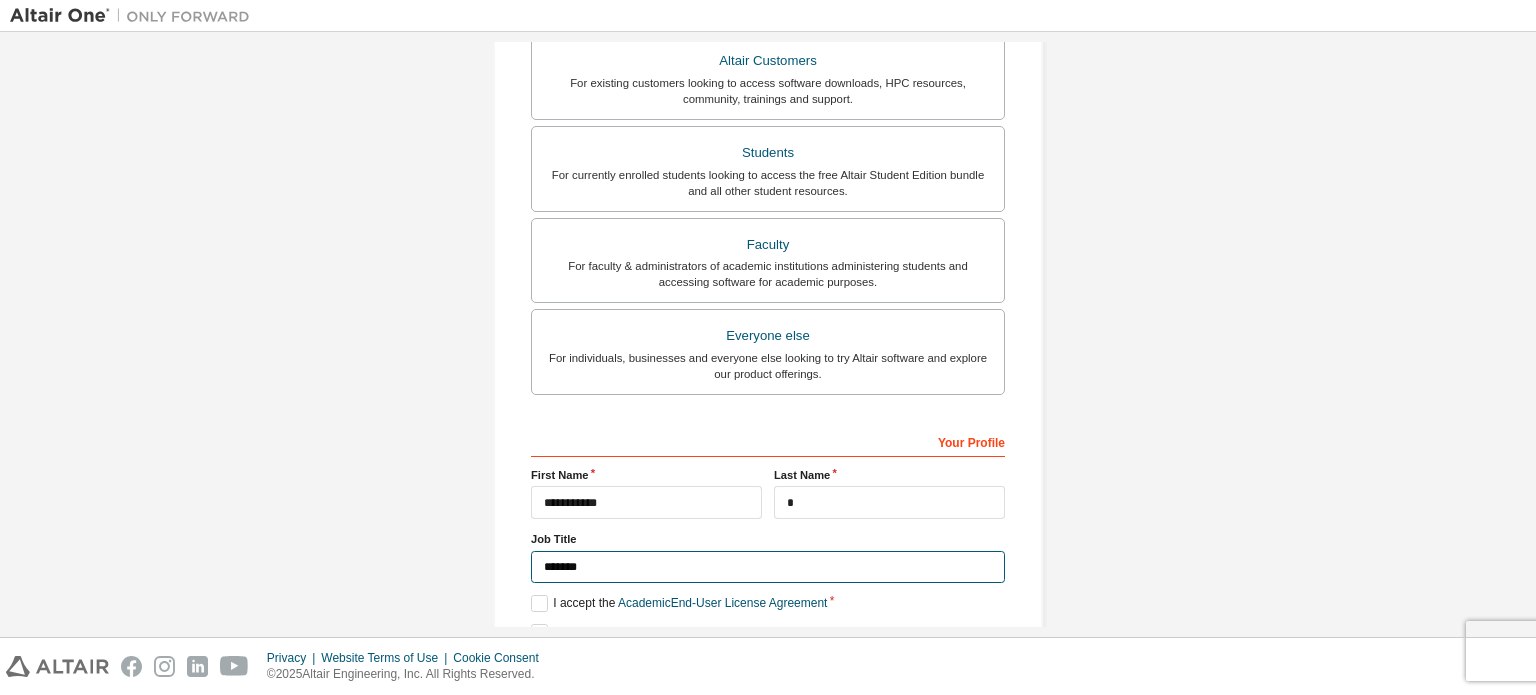 scroll, scrollTop: 469, scrollLeft: 0, axis: vertical 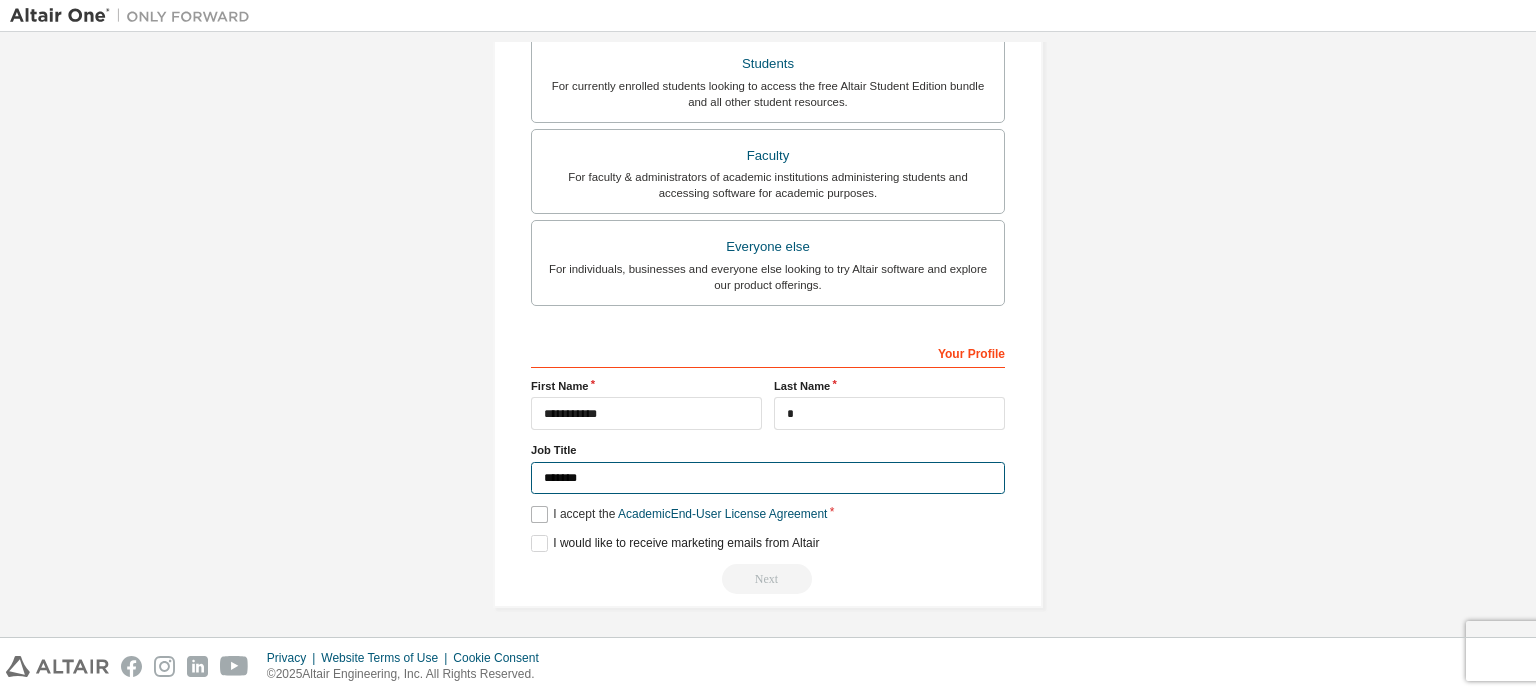 type on "*******" 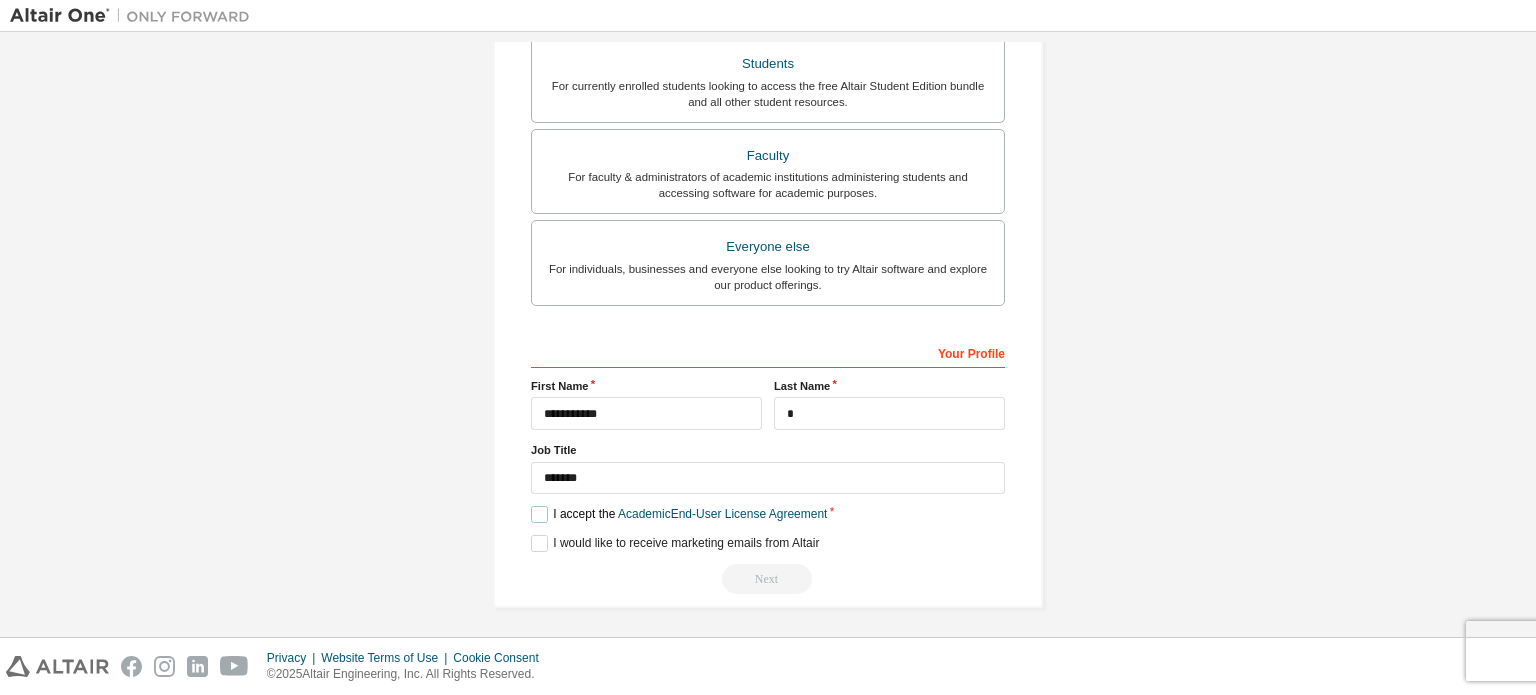 click on "I accept the   Academic   End-User License Agreement" at bounding box center [679, 514] 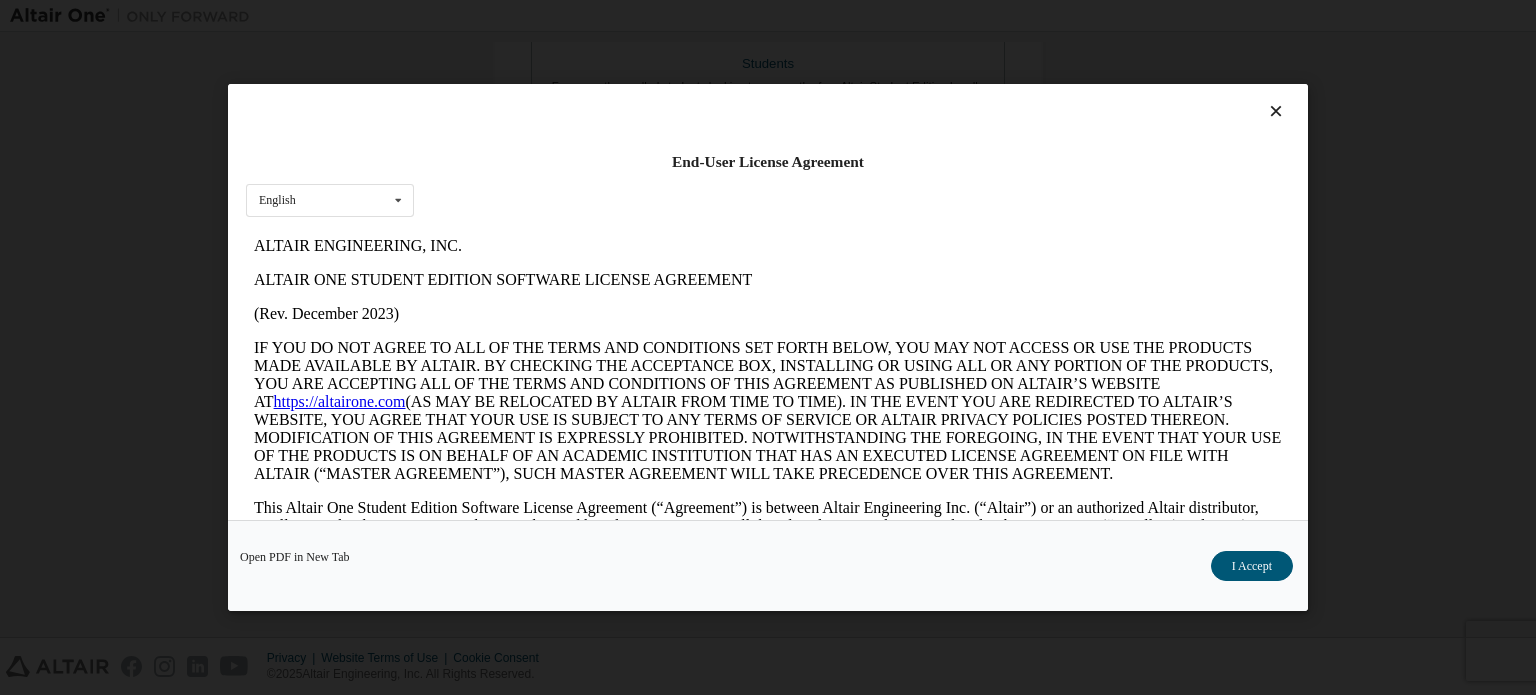 scroll, scrollTop: 0, scrollLeft: 0, axis: both 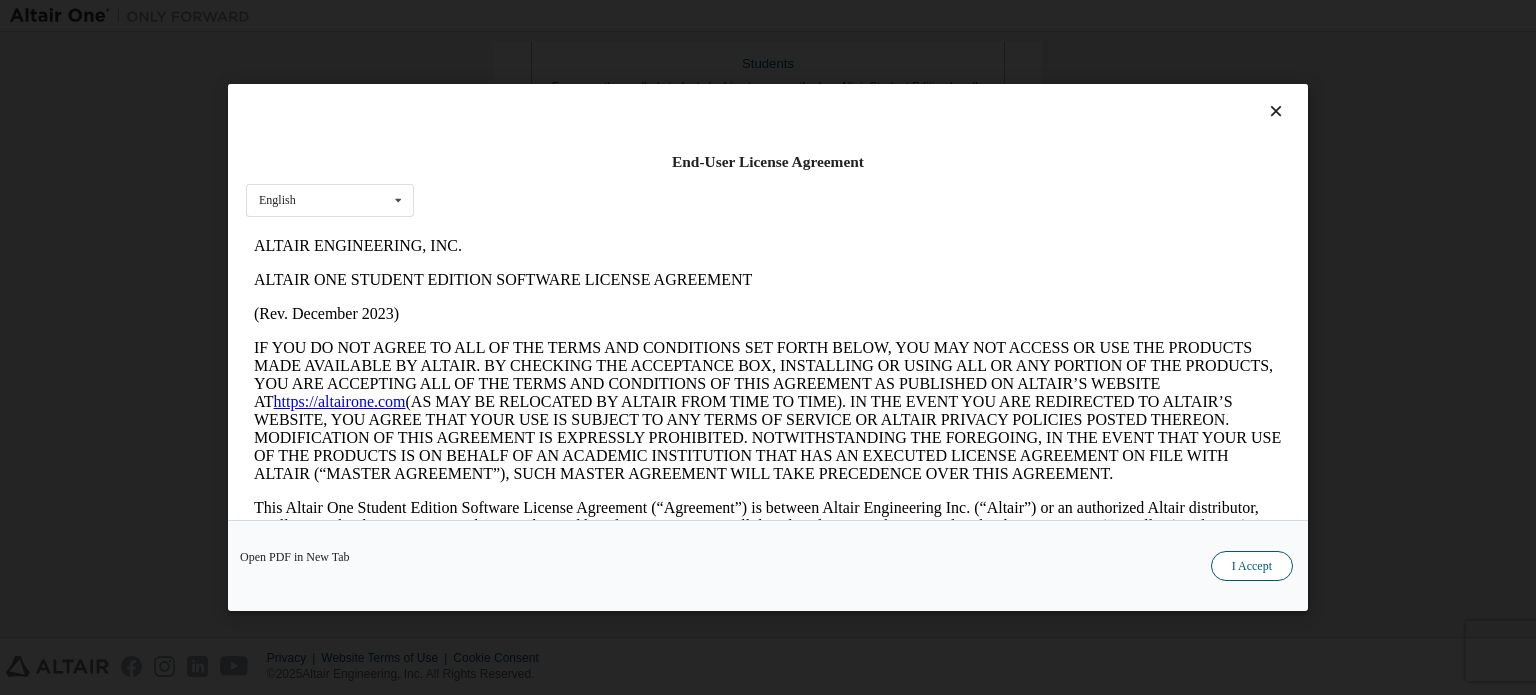 click on "I Accept" at bounding box center (1252, 566) 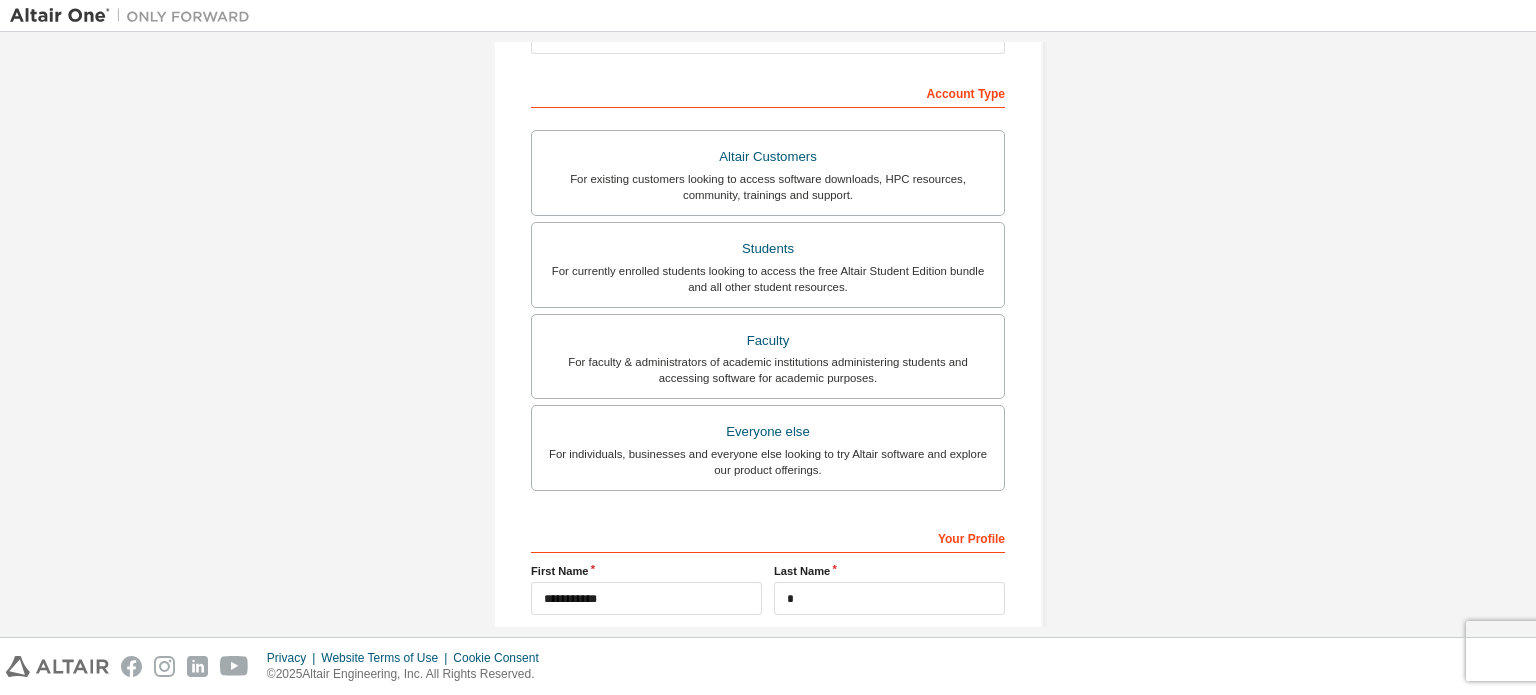 scroll, scrollTop: 469, scrollLeft: 0, axis: vertical 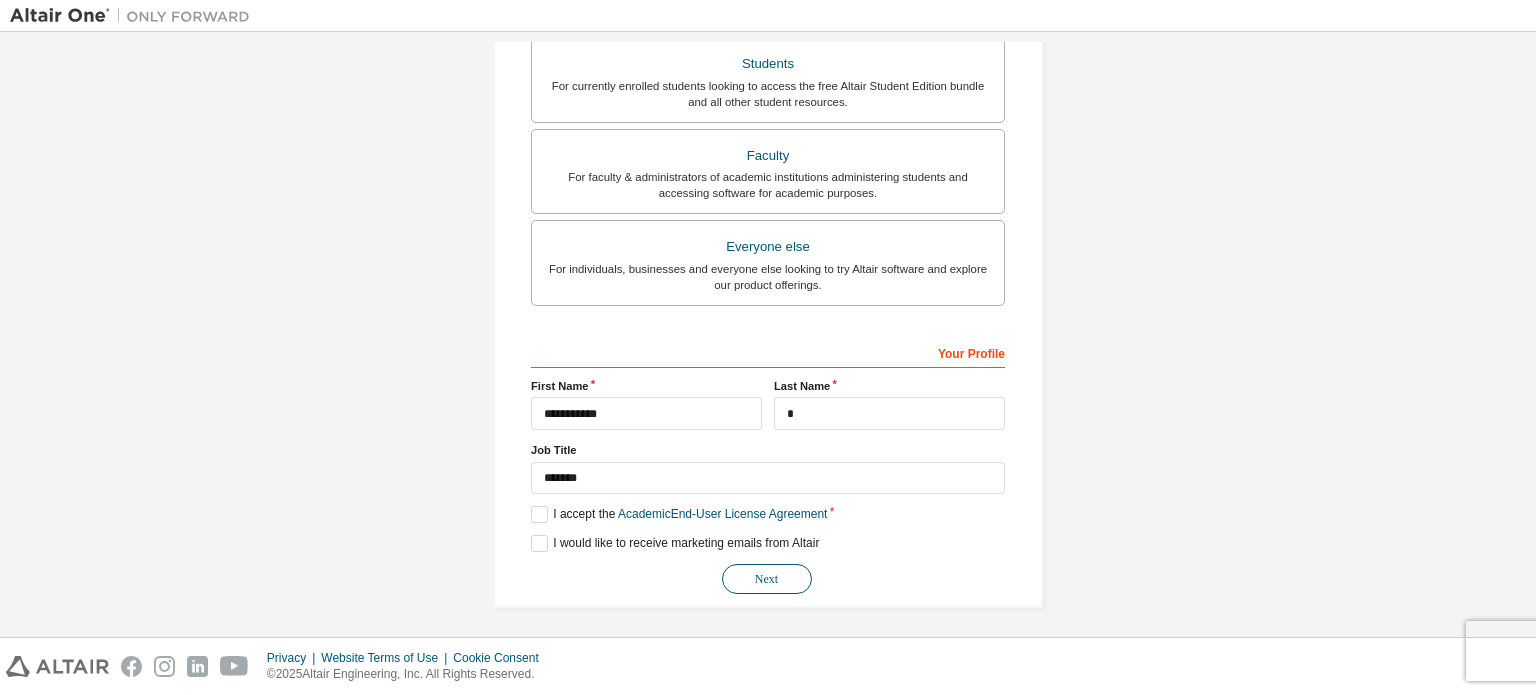 click on "Next" at bounding box center [767, 579] 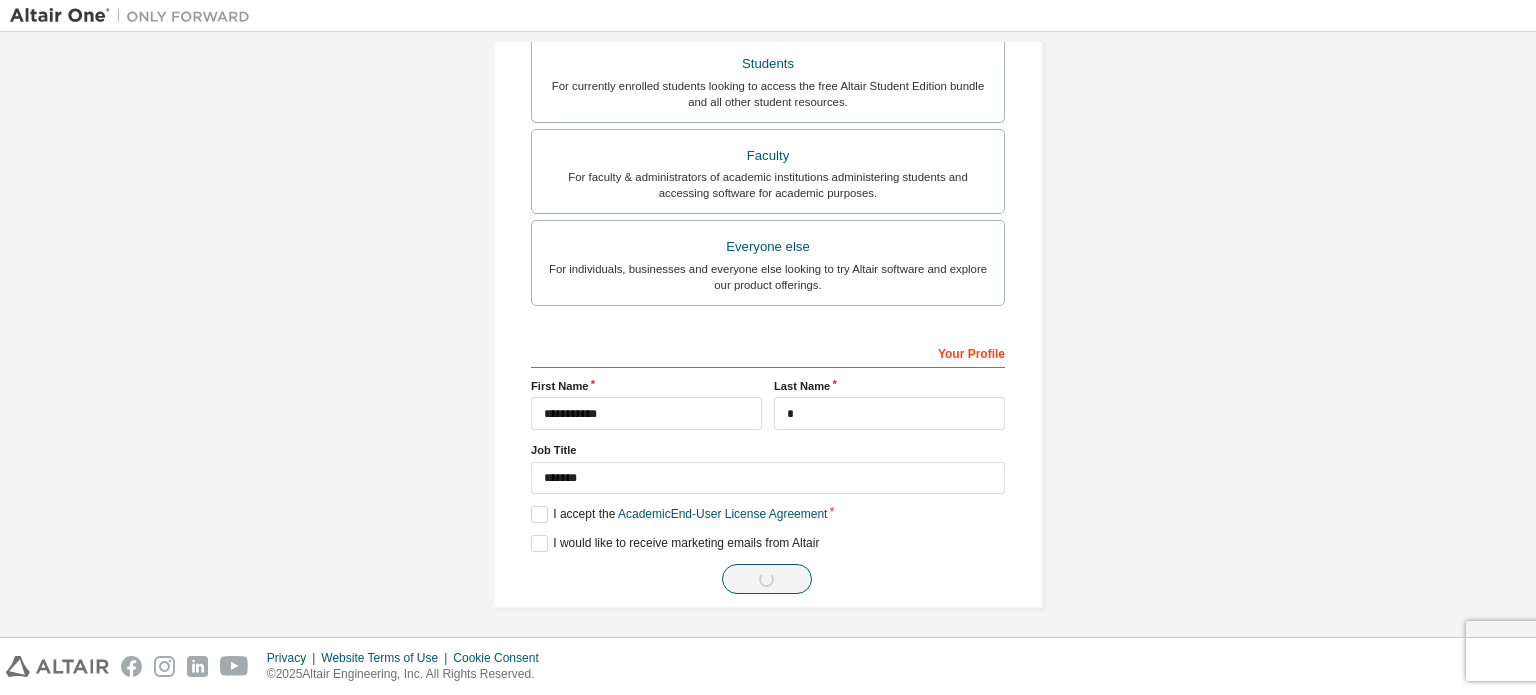 scroll, scrollTop: 0, scrollLeft: 0, axis: both 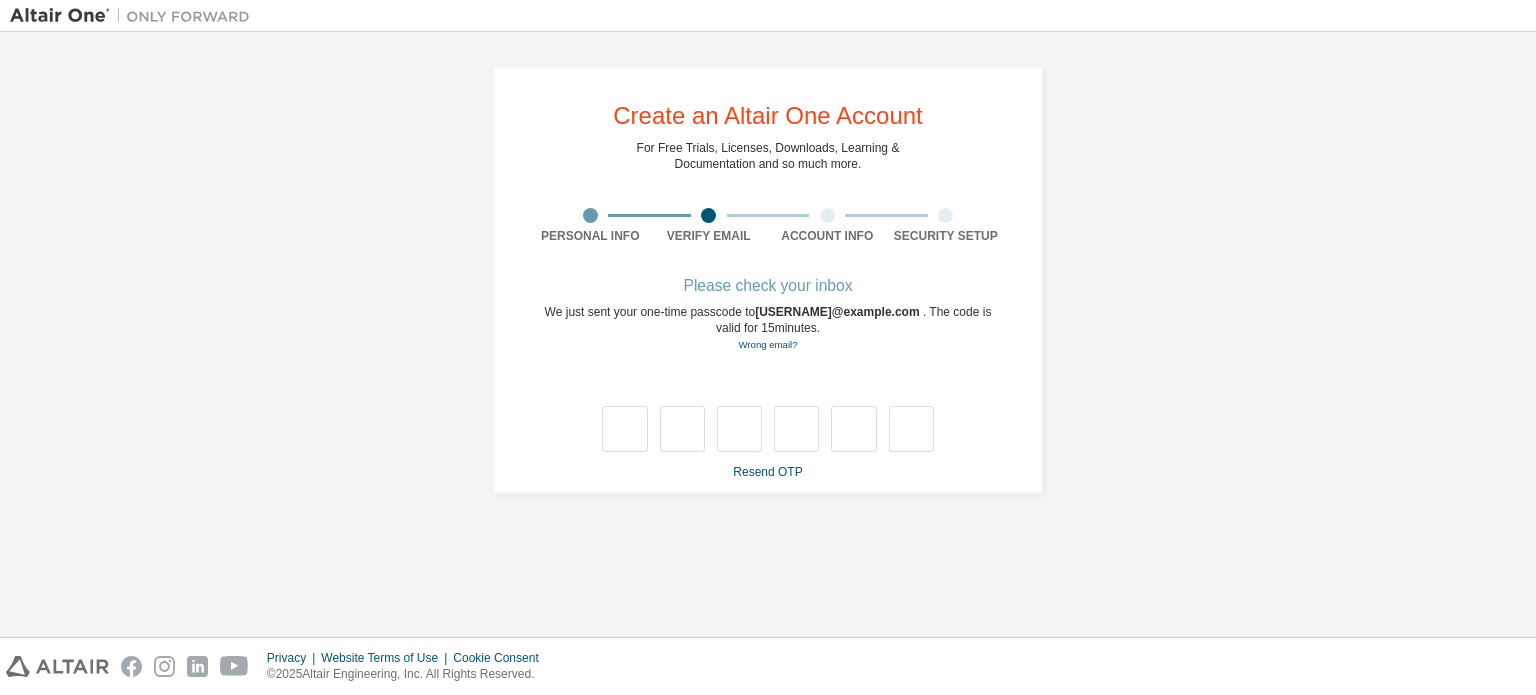 type on "*" 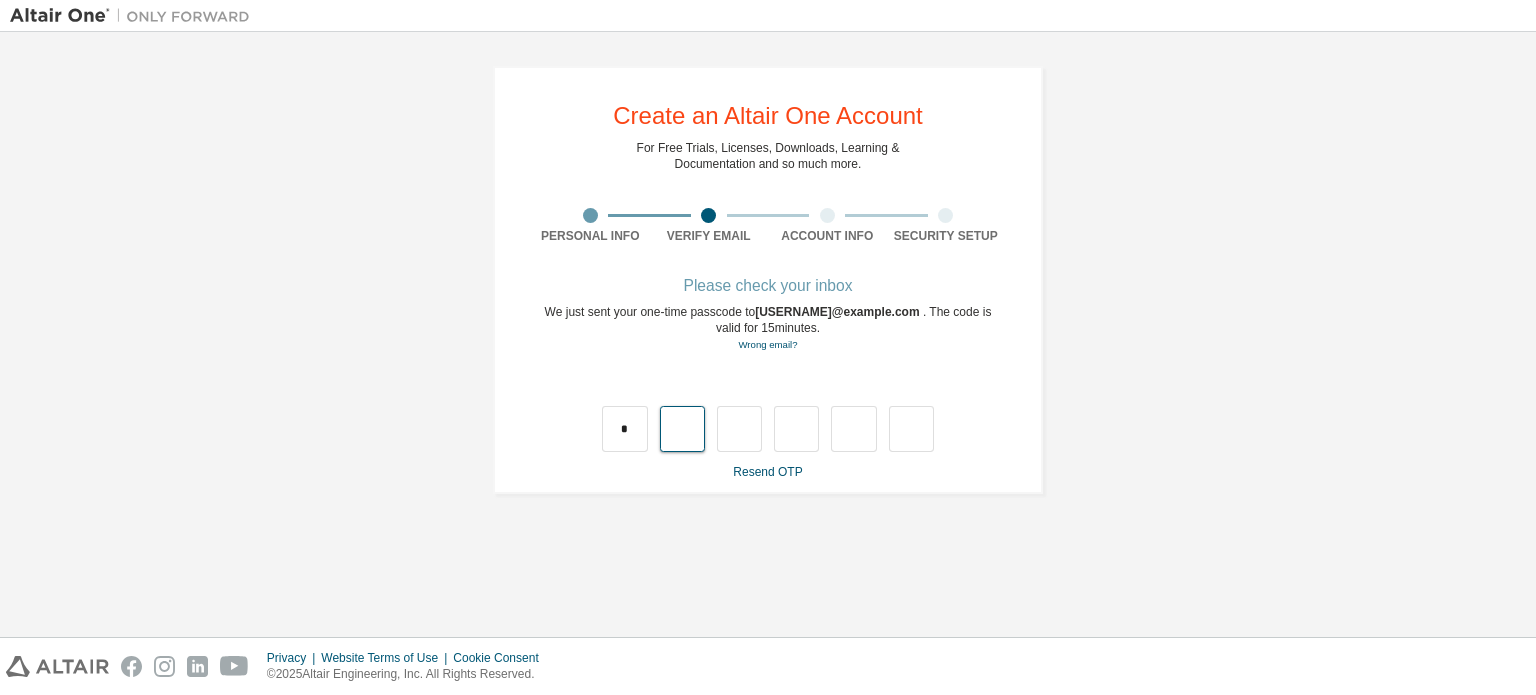 type on "*" 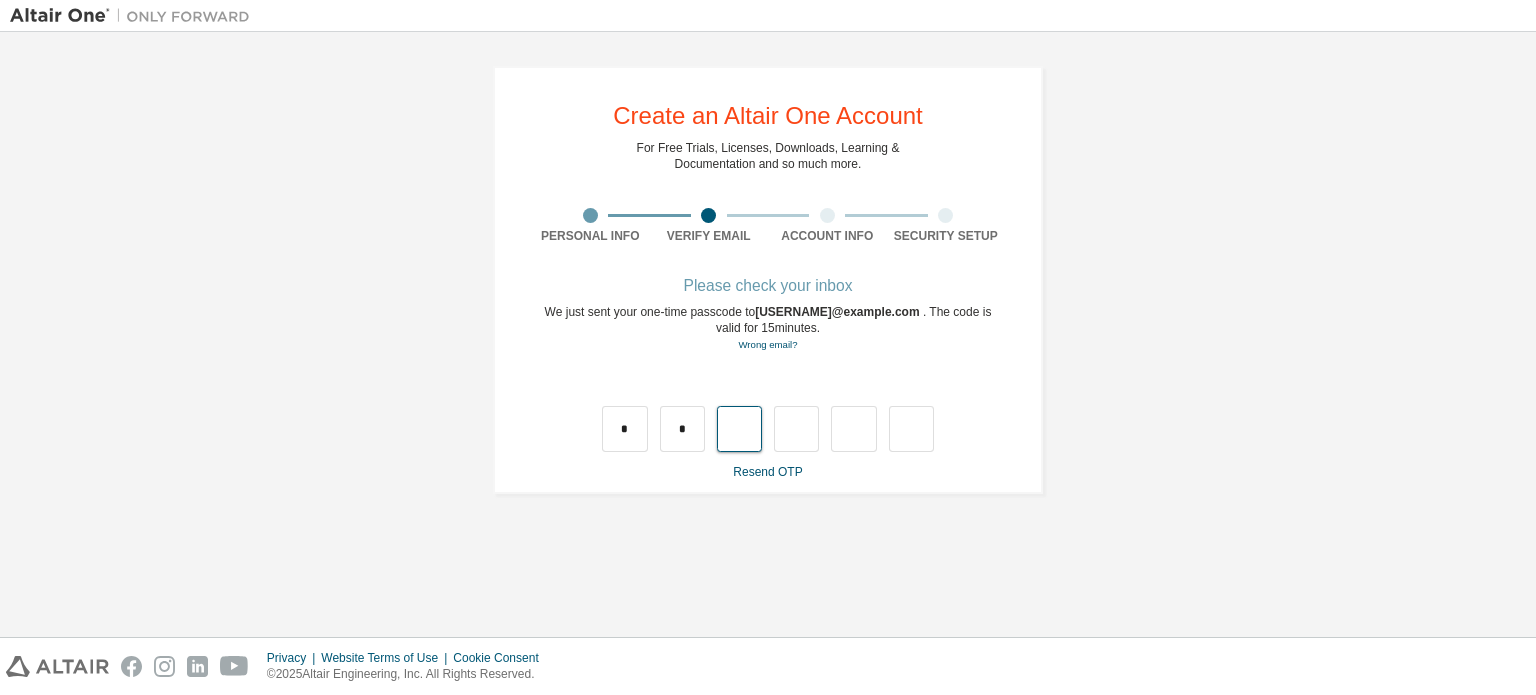 type on "*" 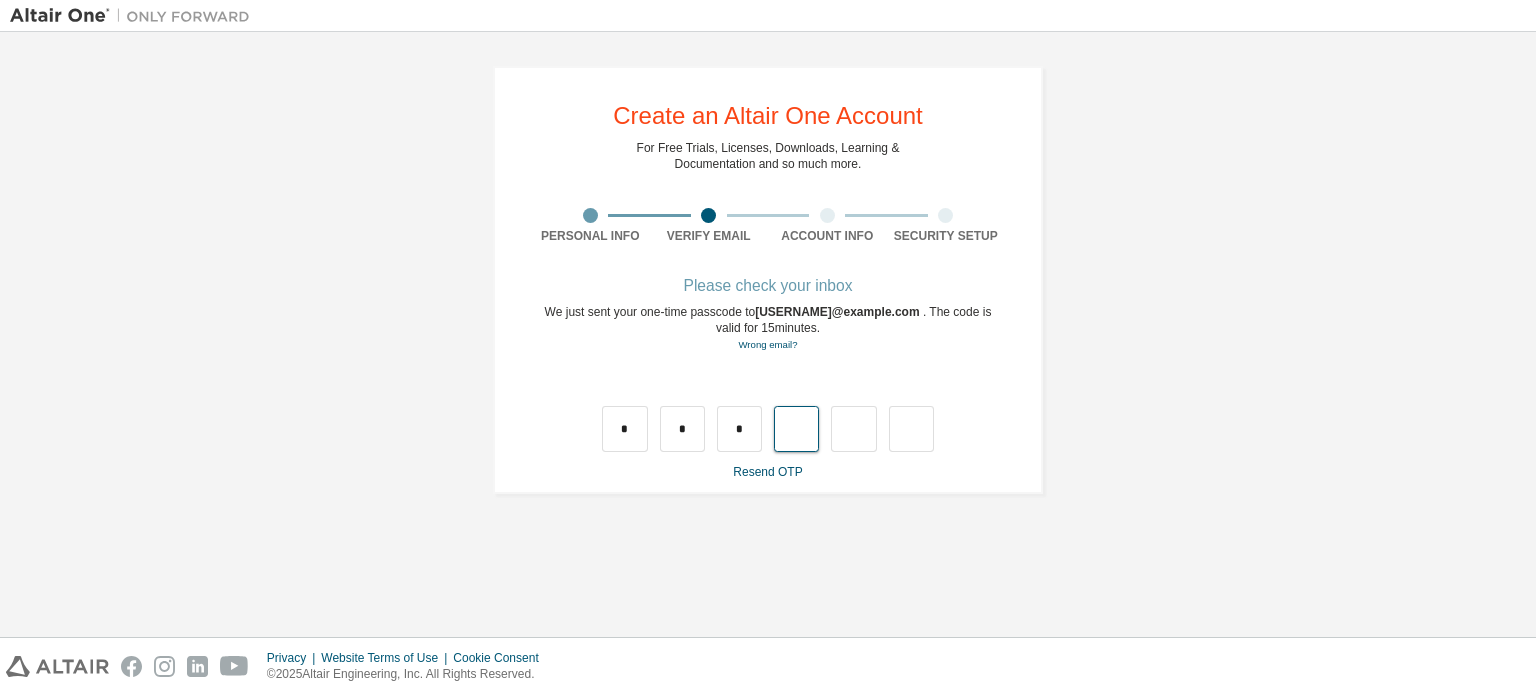 type on "*" 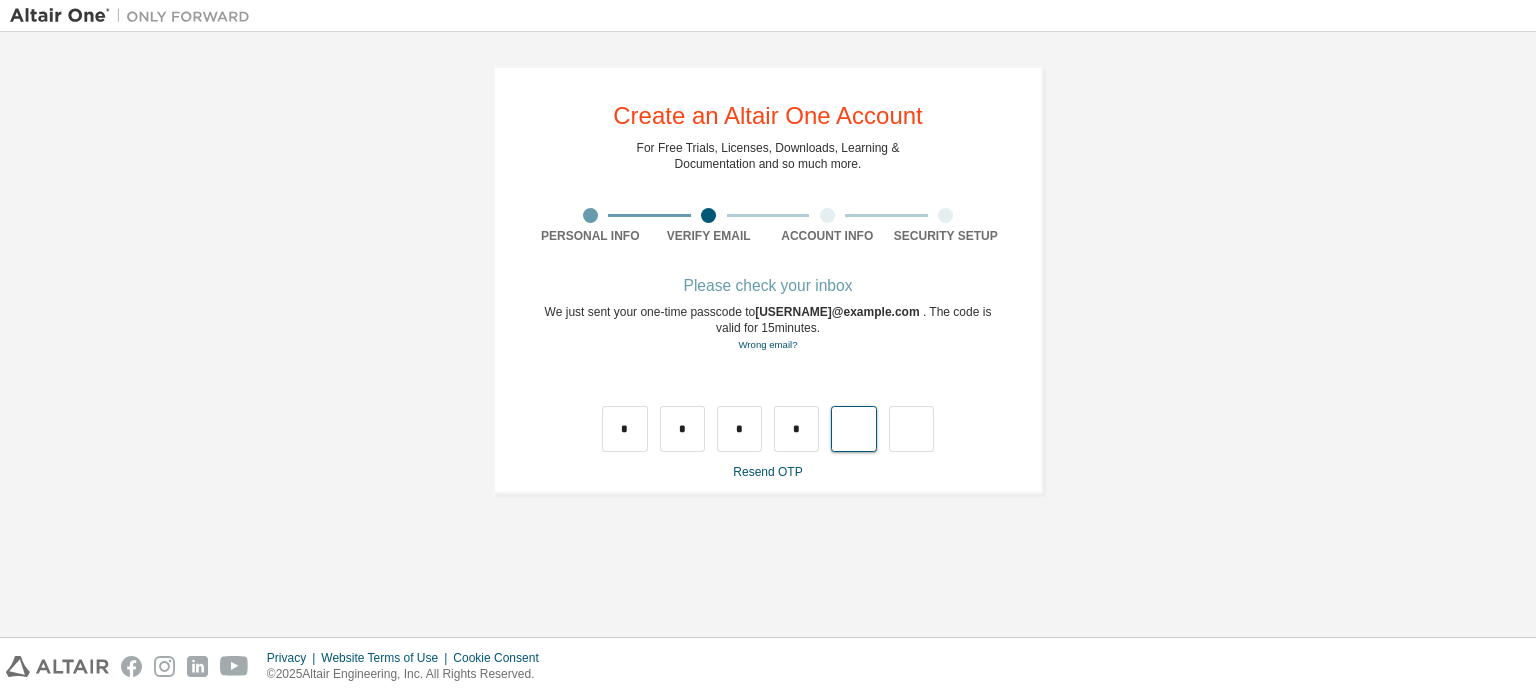 type on "*" 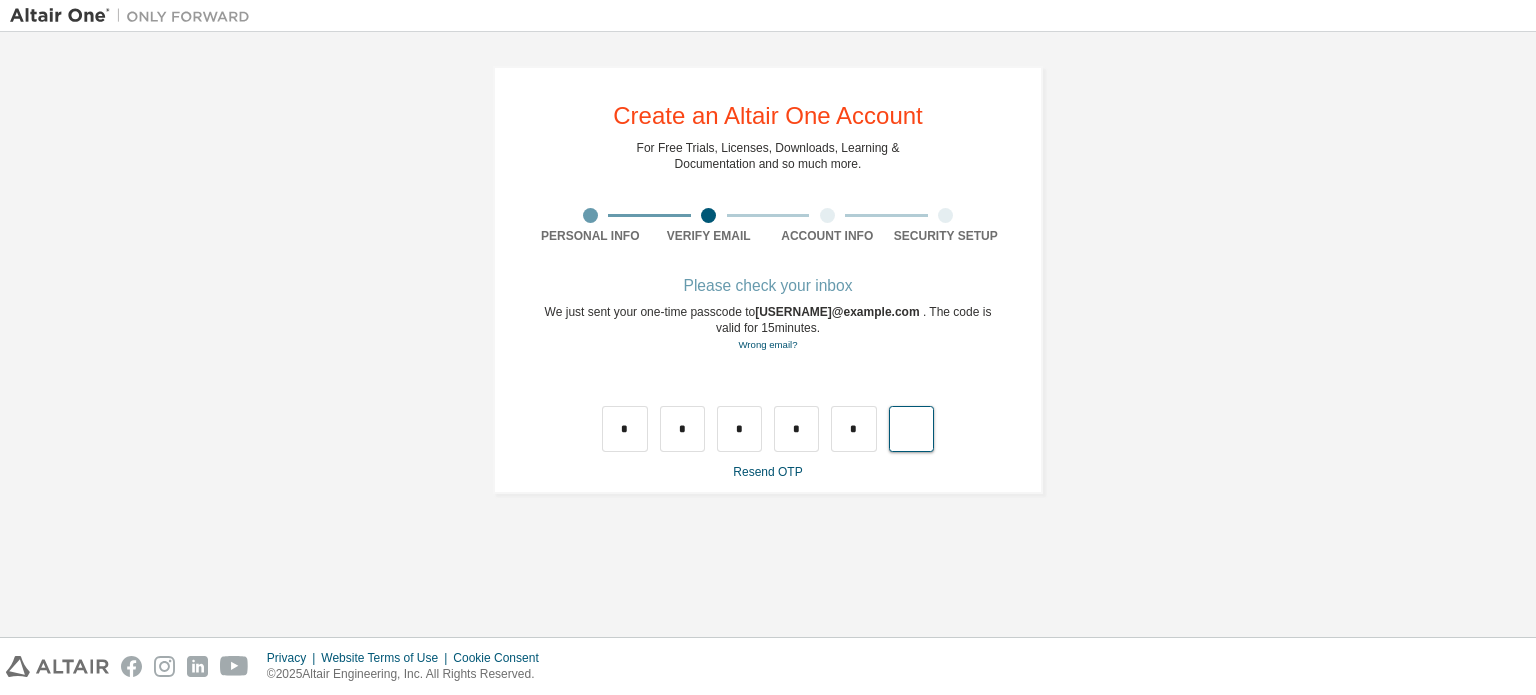 type on "*" 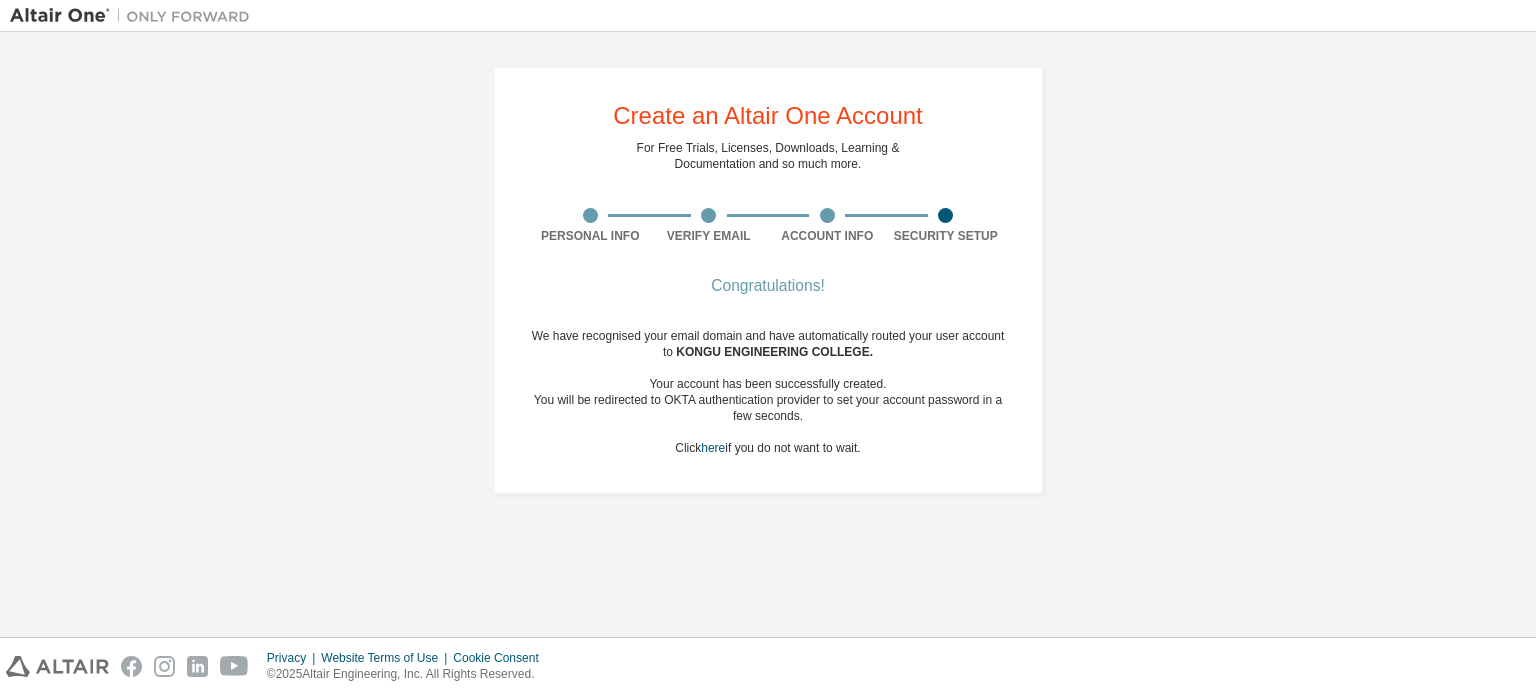 click on "Create an Altair One Account For Free Trials, Licenses, Downloads, Learning &  Documentation and so much more. Personal Info Verify Email Account Info Security Setup Congratulations! We have recognised your email domain and have automatically routed your user account to   KONGU ENGINEERING COLLEGE . Your account has been successfully created. You will be redirected to OKTA authentication provider to set your account password in a few seconds. Click  here  if you do not want to wait." at bounding box center (768, 280) 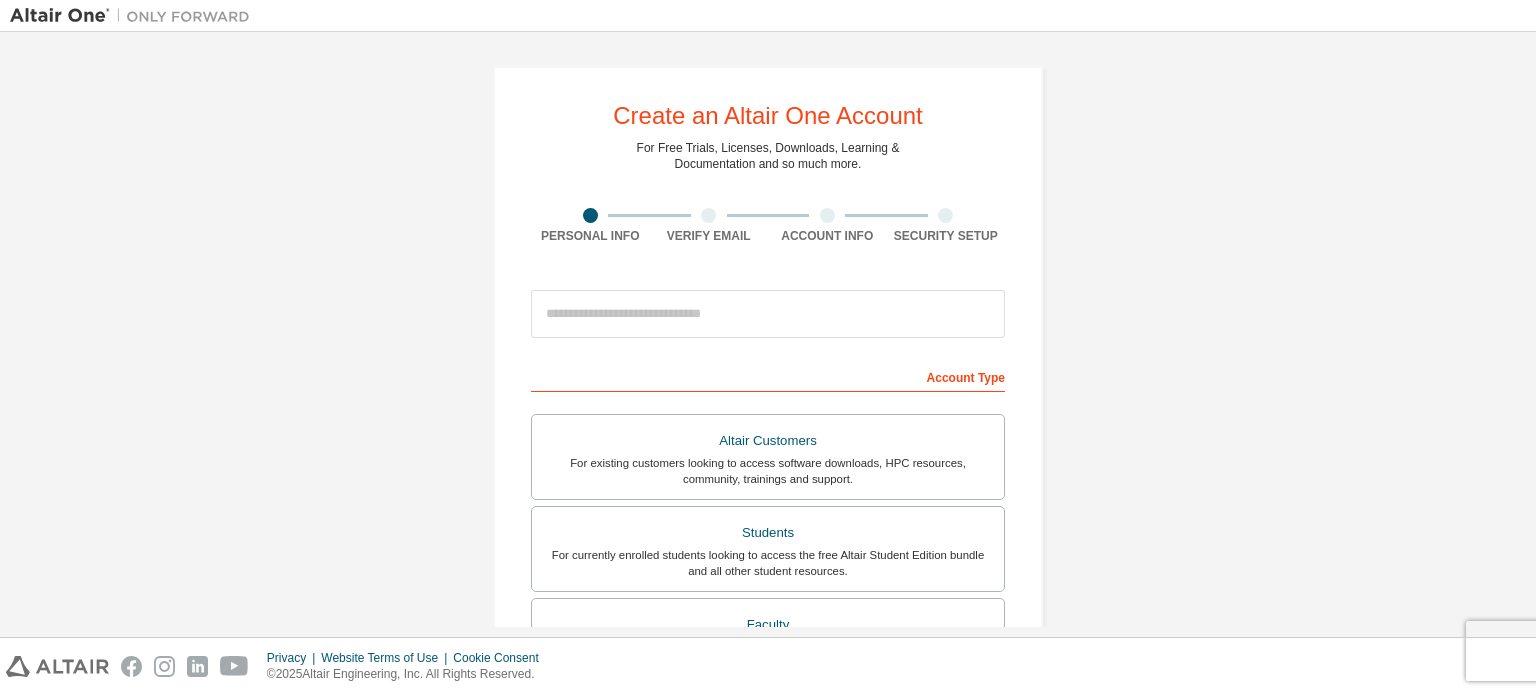 scroll, scrollTop: 0, scrollLeft: 0, axis: both 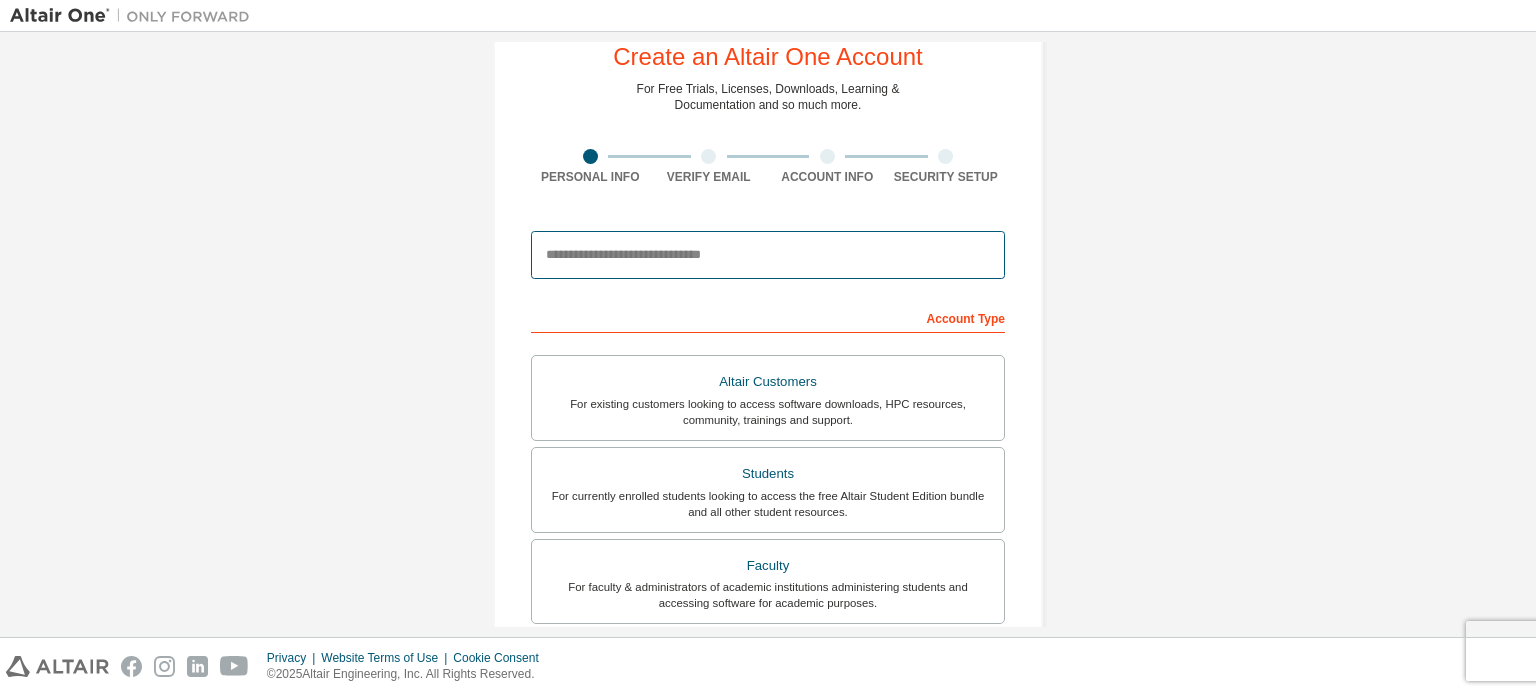 click at bounding box center [768, 255] 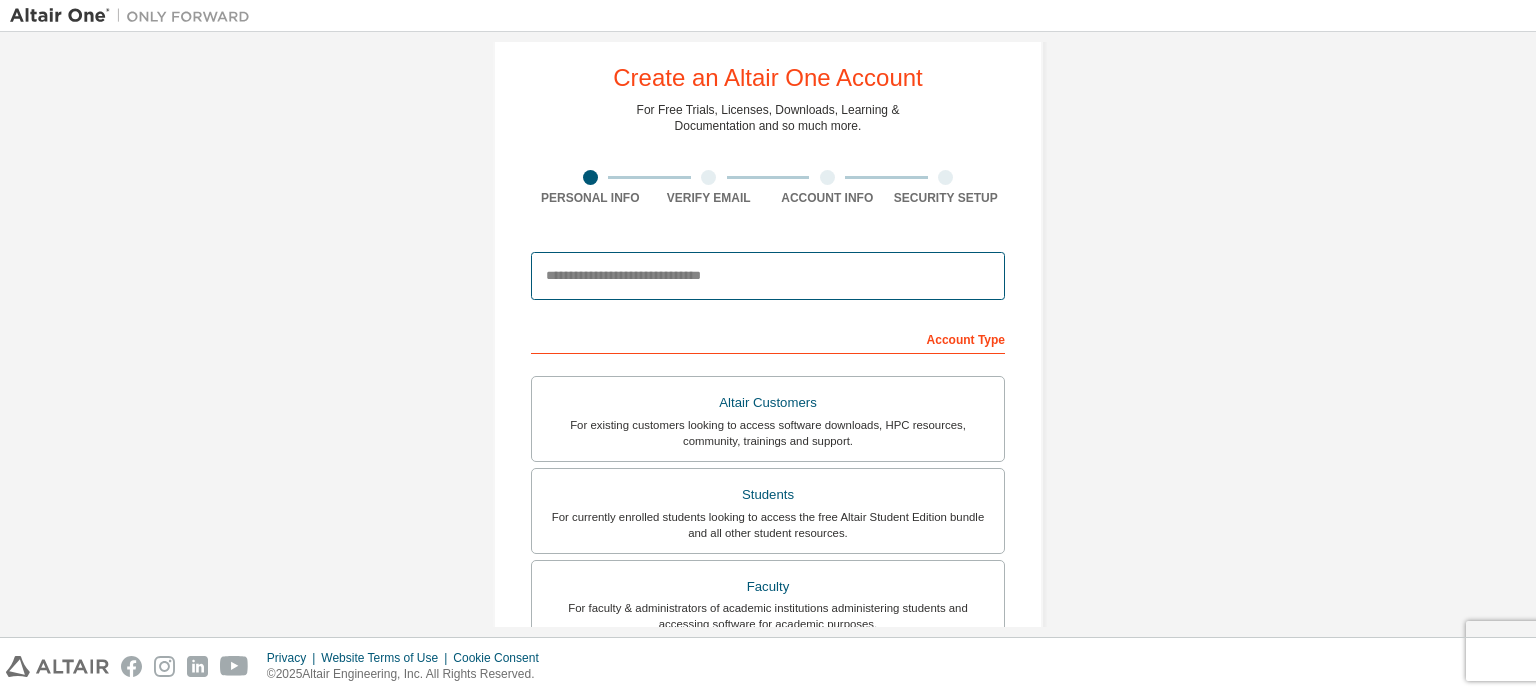 scroll, scrollTop: 37, scrollLeft: 0, axis: vertical 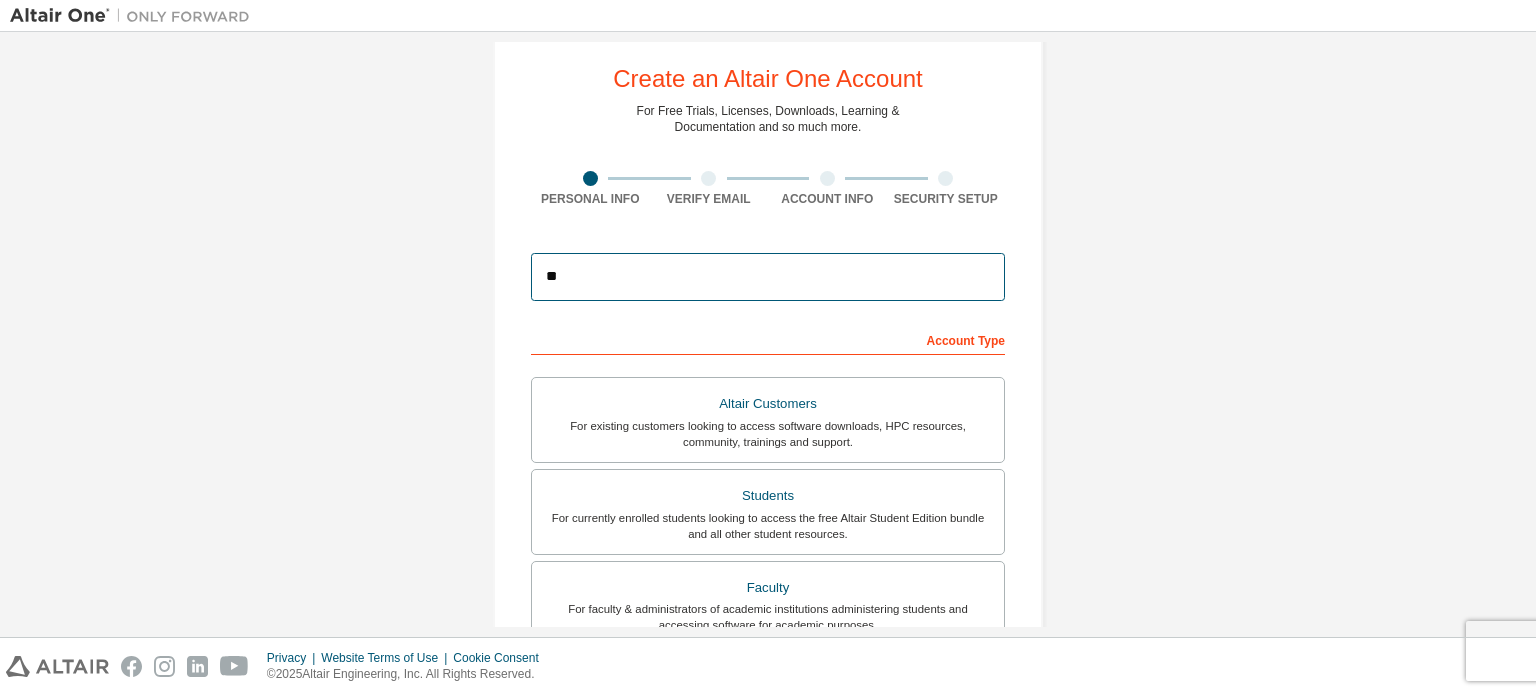 type on "*" 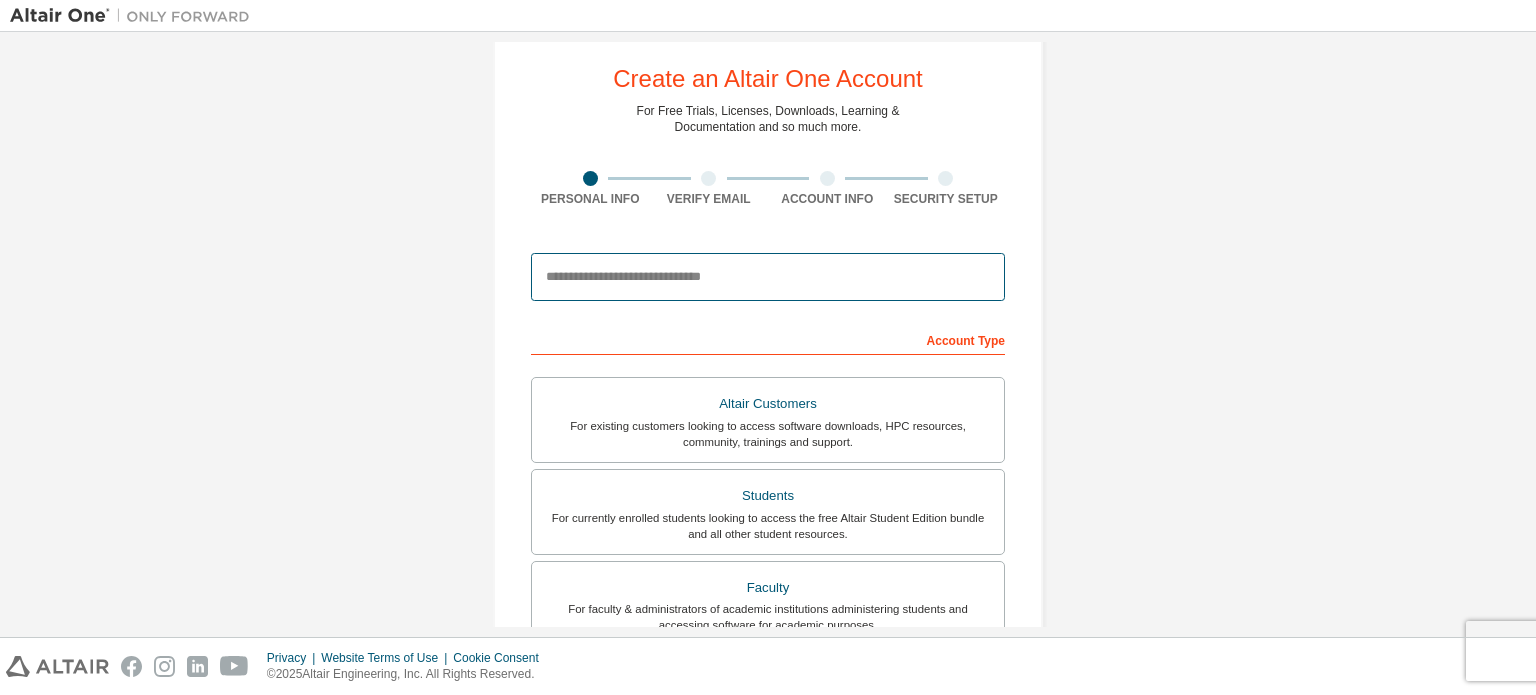 paste on "**********" 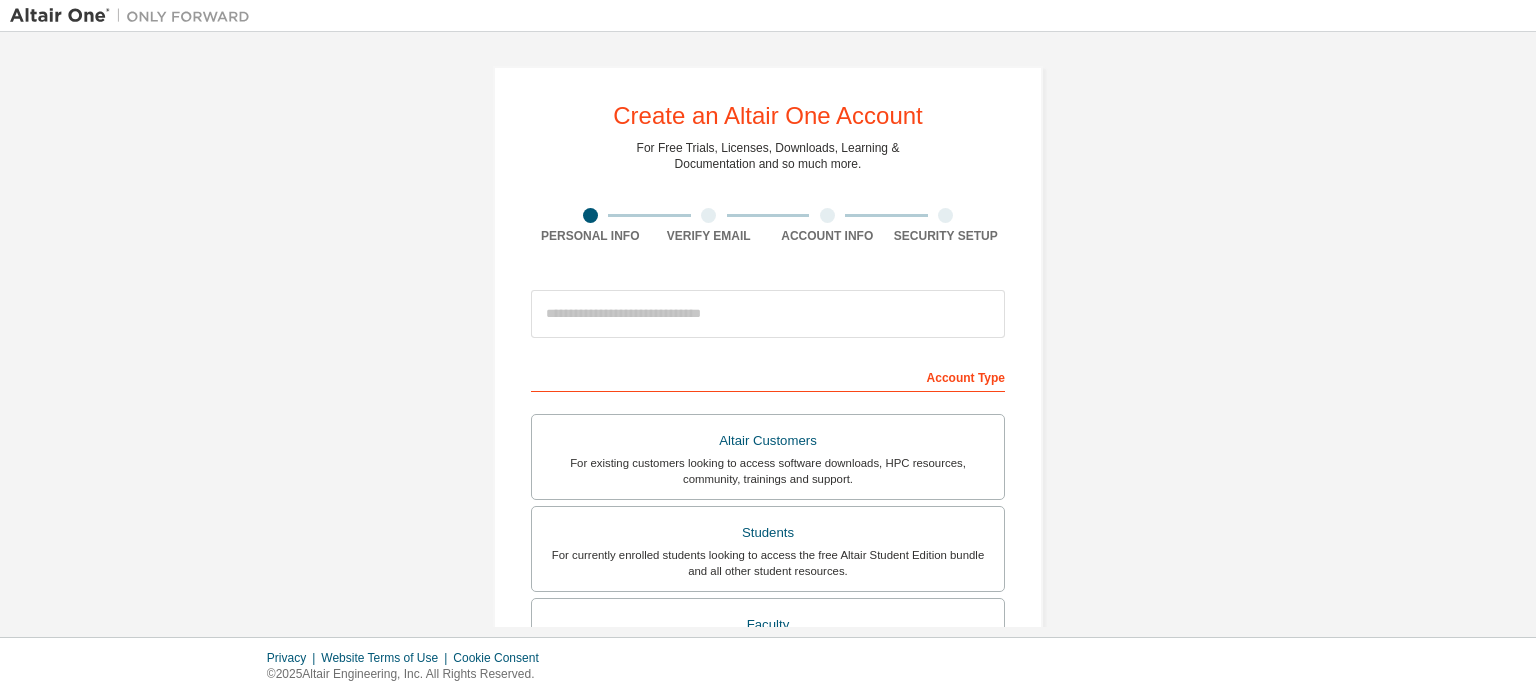 scroll, scrollTop: 0, scrollLeft: 0, axis: both 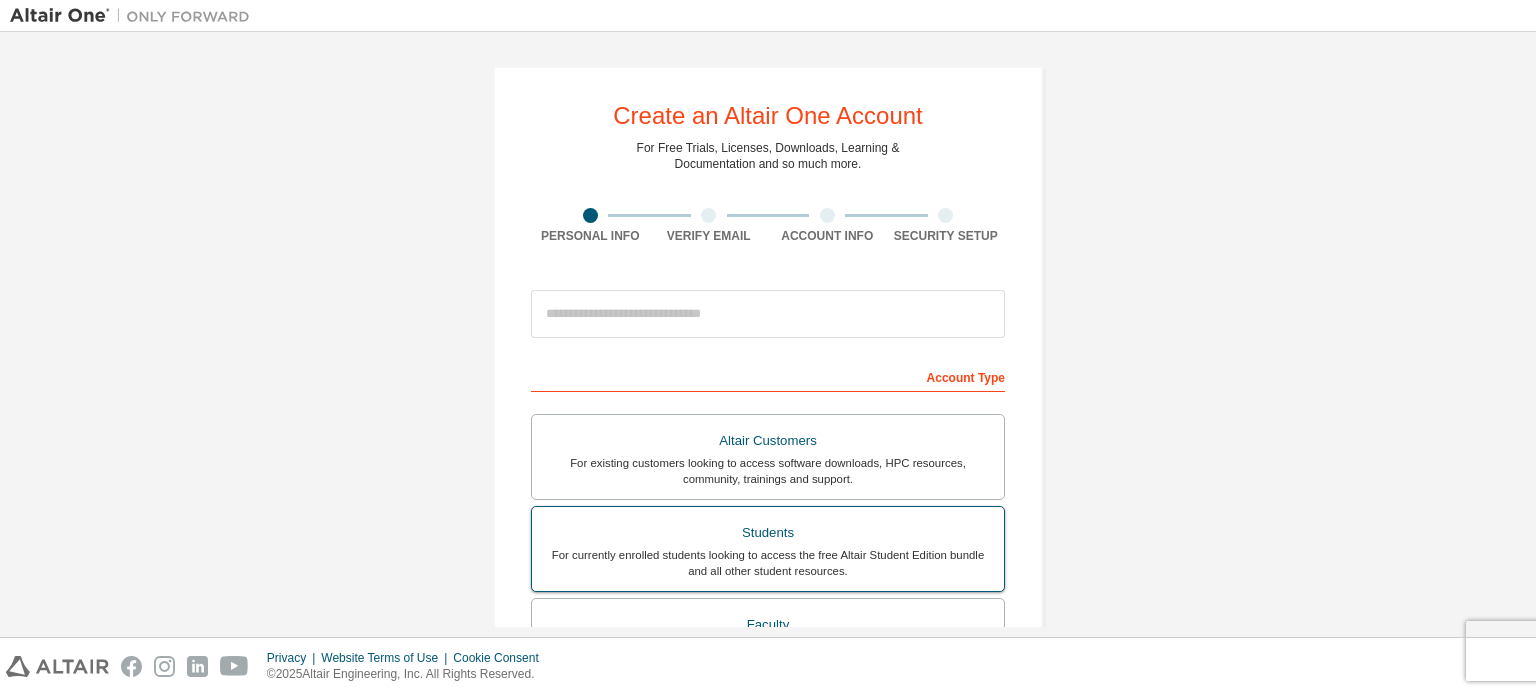 click on "For currently enrolled students looking to access the free Altair Student Edition bundle and all other student resources." at bounding box center [768, 563] 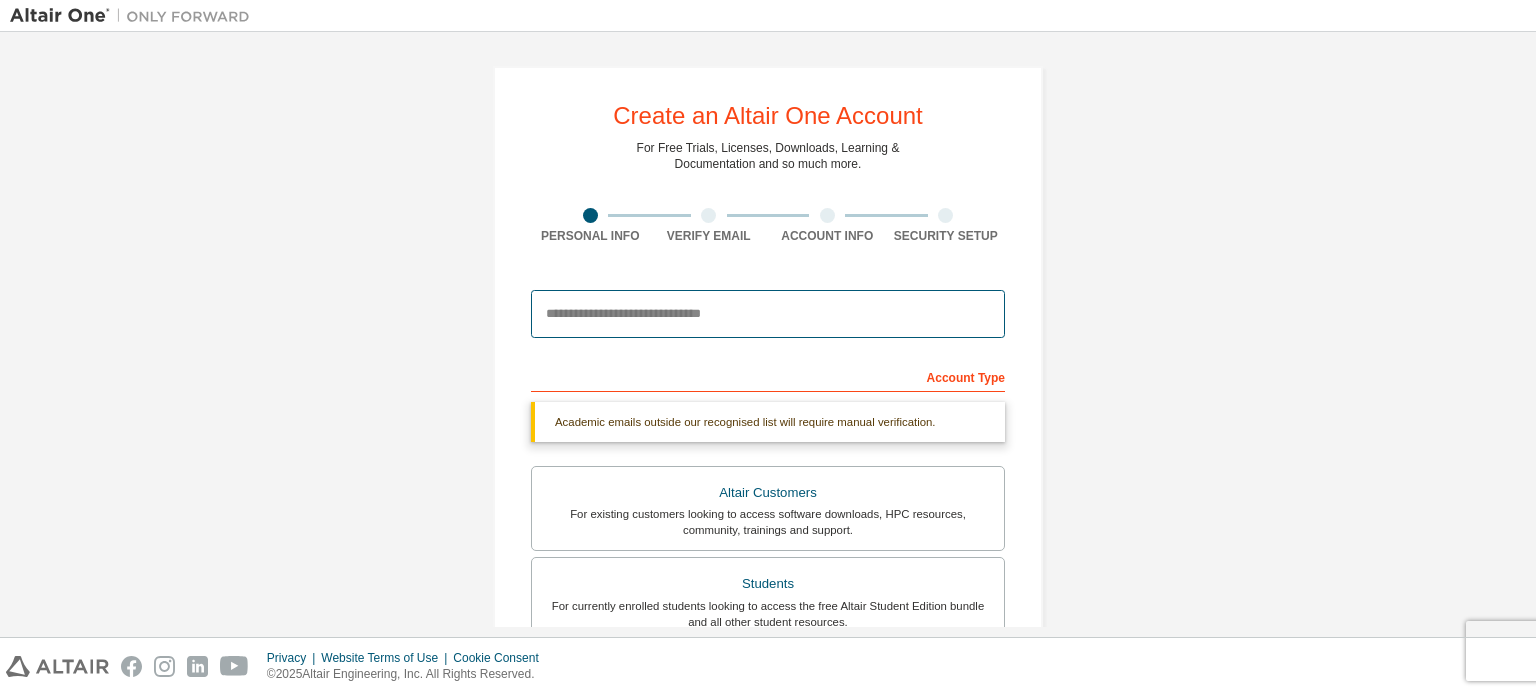 click at bounding box center (768, 314) 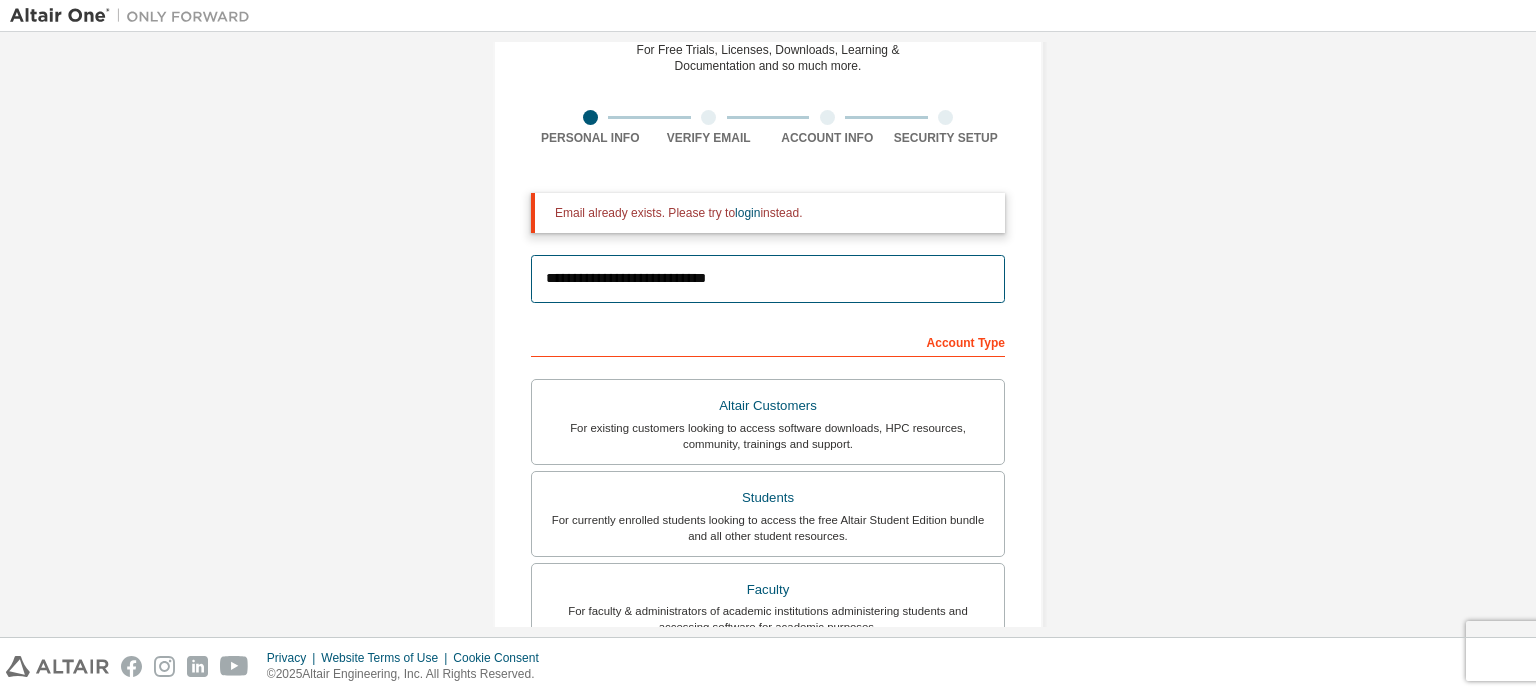 scroll, scrollTop: 95, scrollLeft: 0, axis: vertical 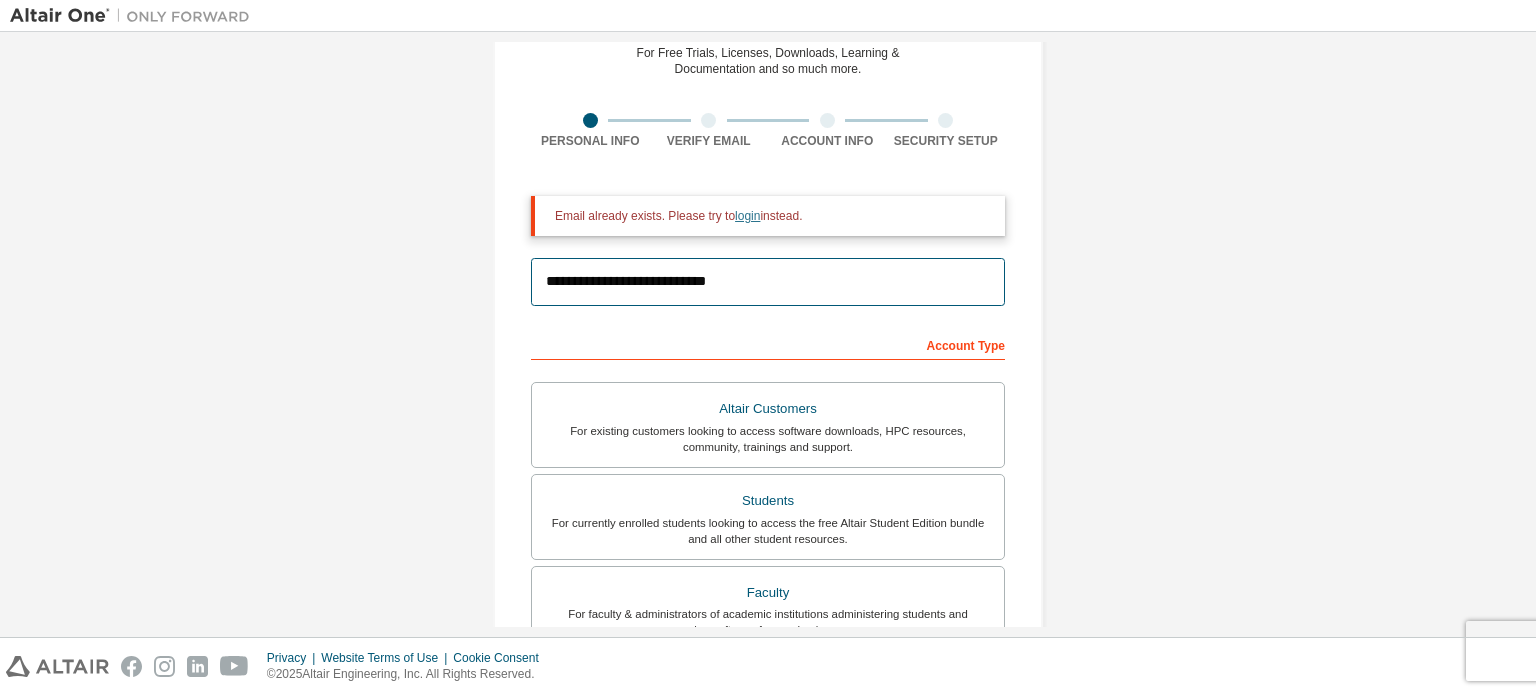 type on "**********" 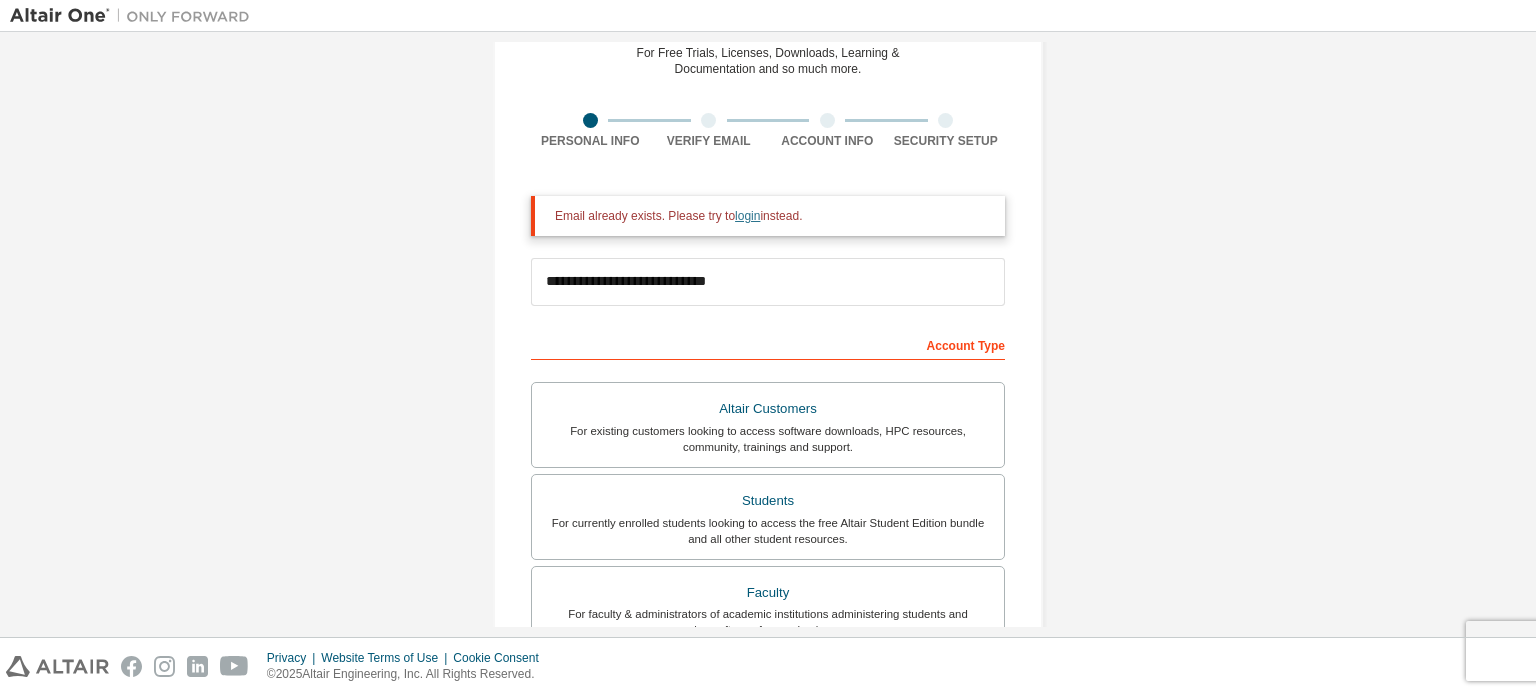 click on "login" at bounding box center (747, 216) 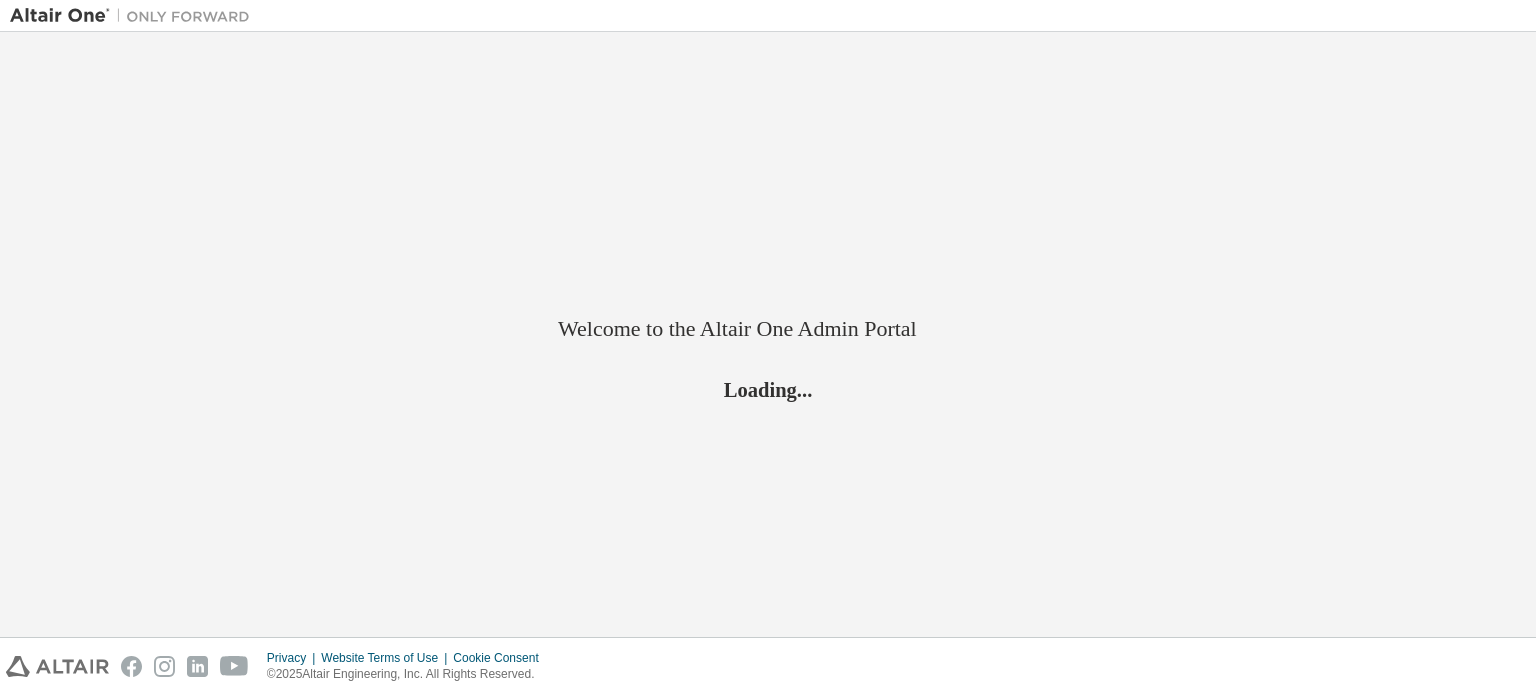 scroll, scrollTop: 0, scrollLeft: 0, axis: both 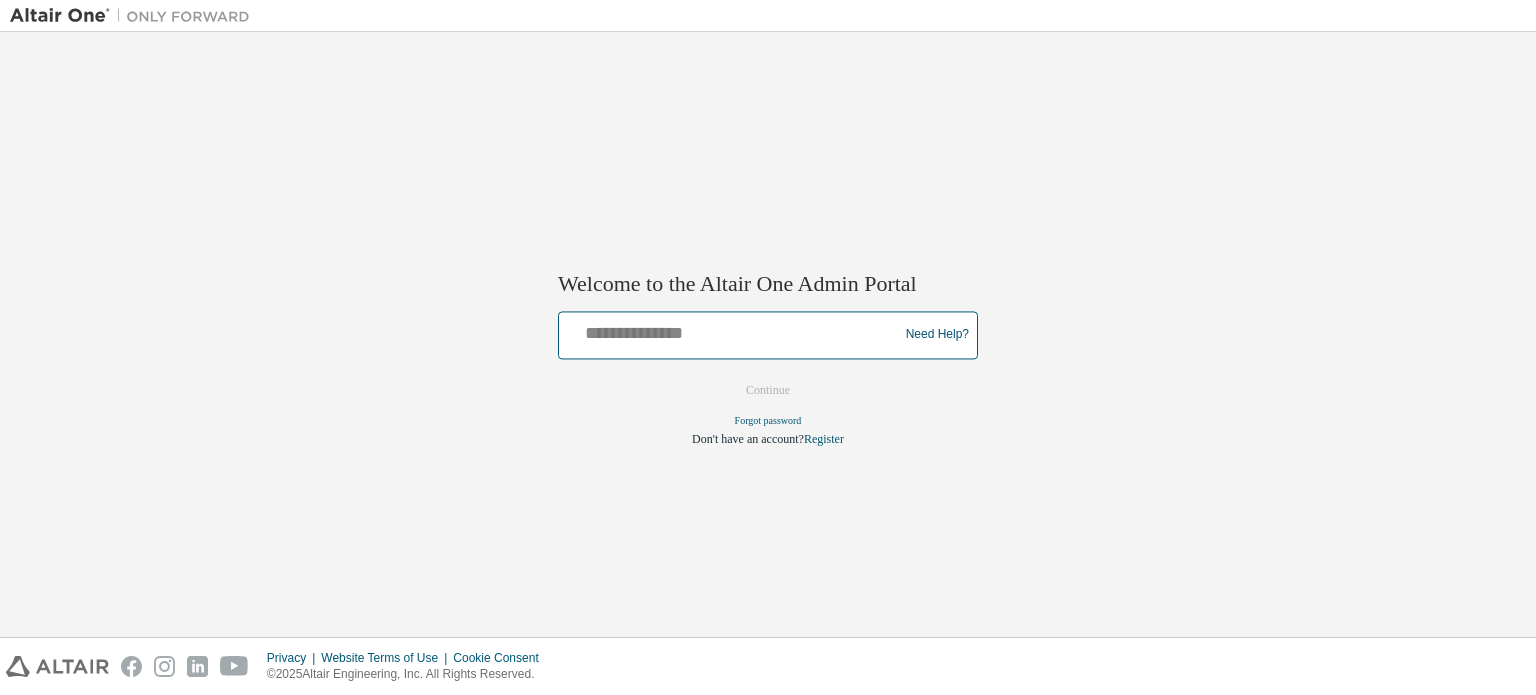 click at bounding box center [731, 330] 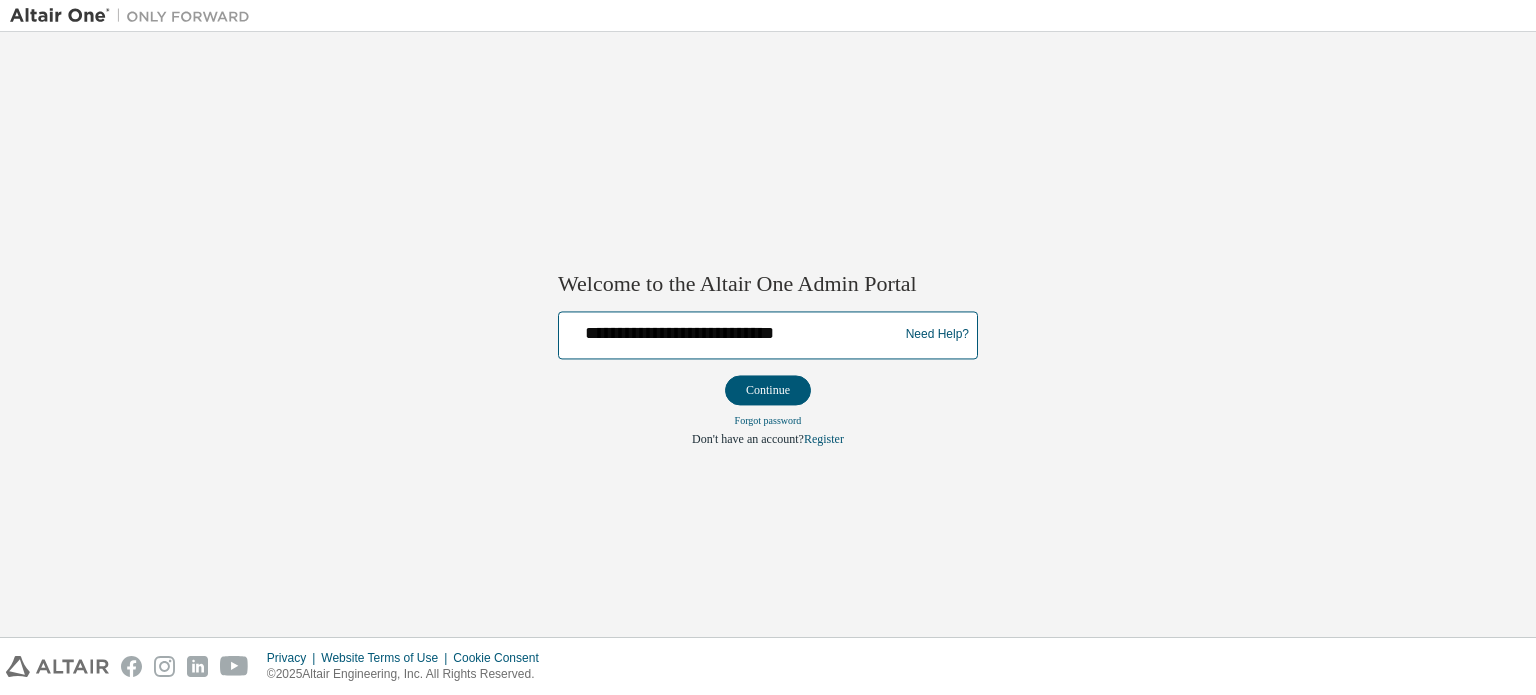 type on "**********" 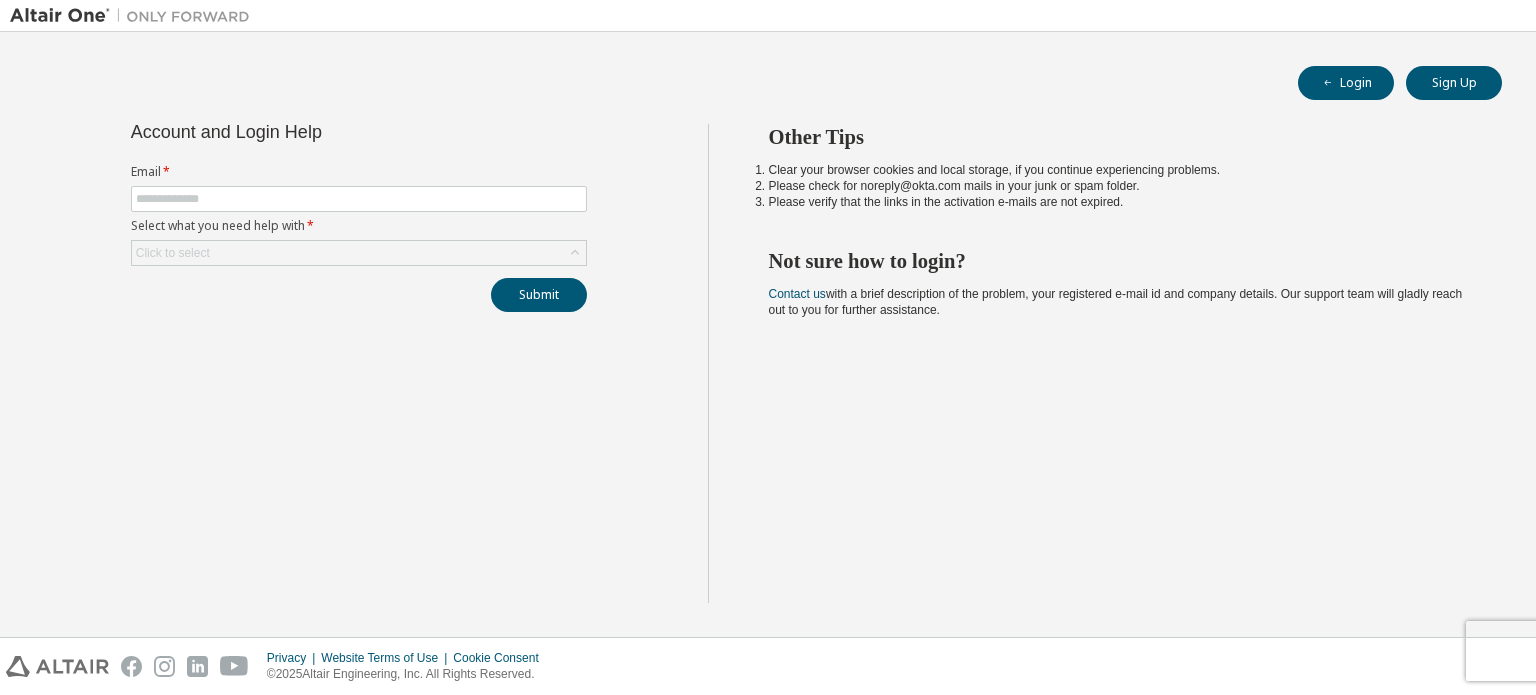 scroll, scrollTop: 0, scrollLeft: 0, axis: both 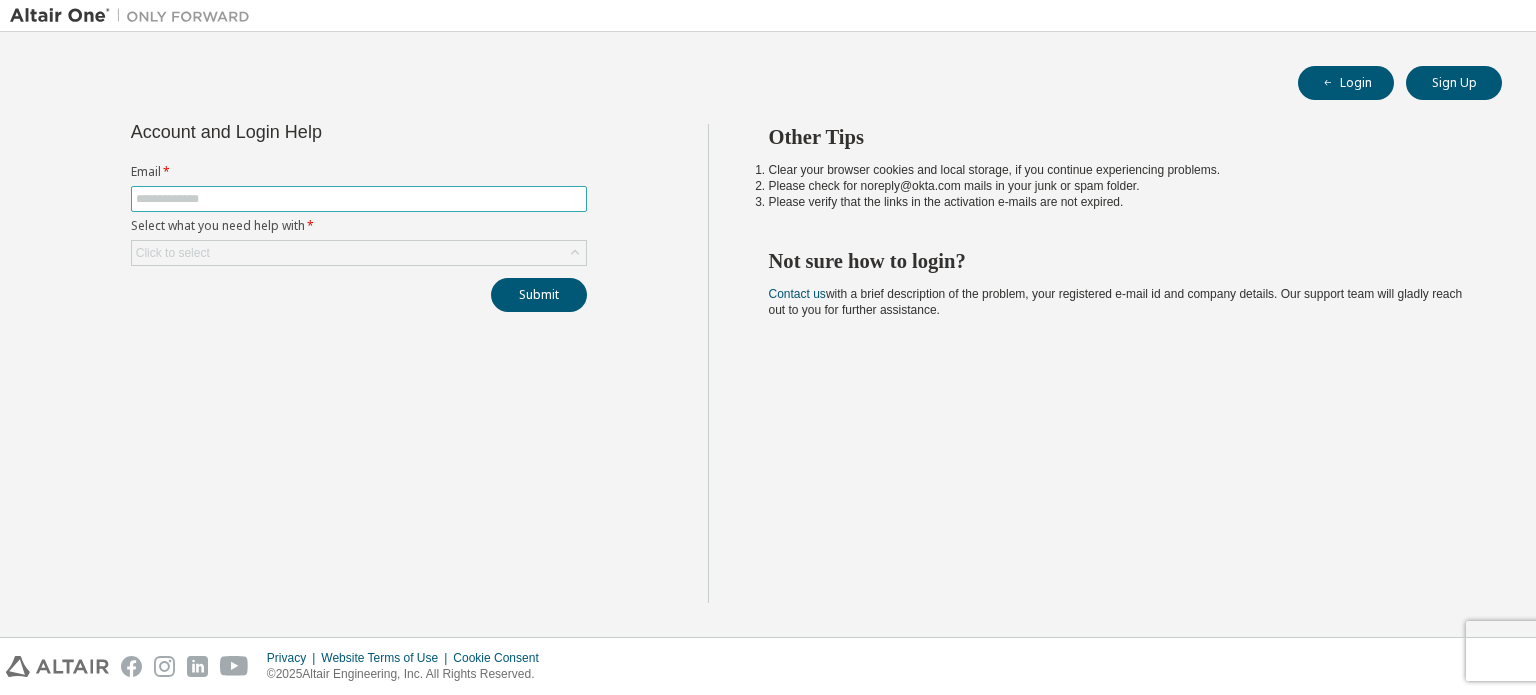 click at bounding box center (359, 199) 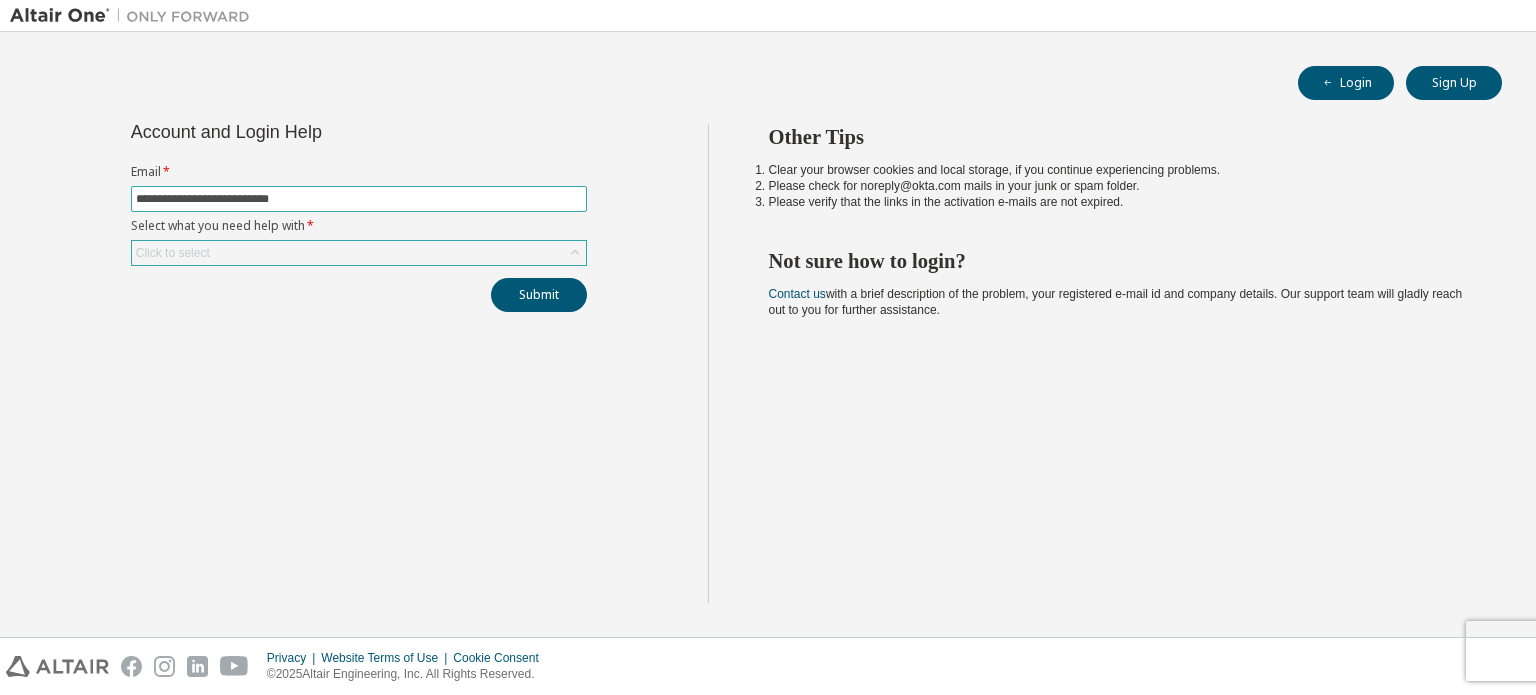 type on "**********" 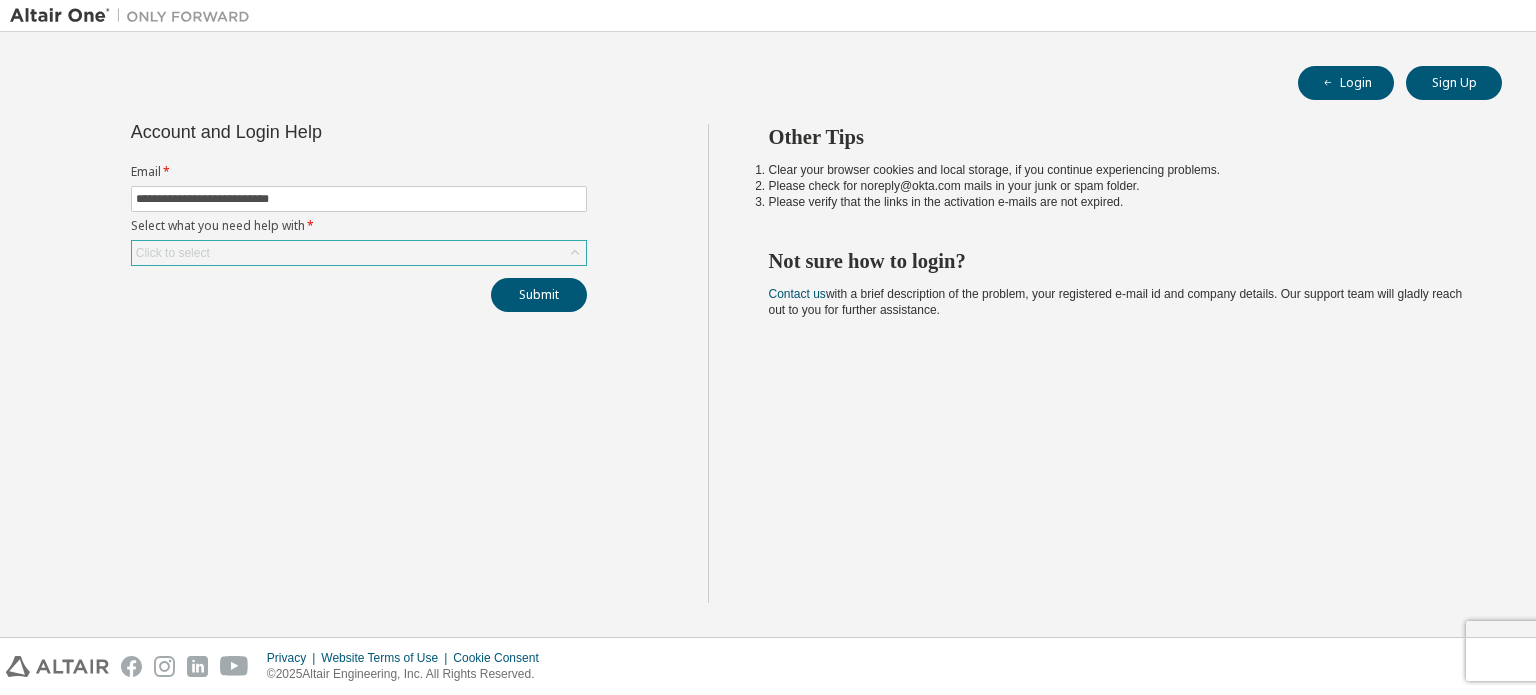 click on "Click to select" at bounding box center (359, 253) 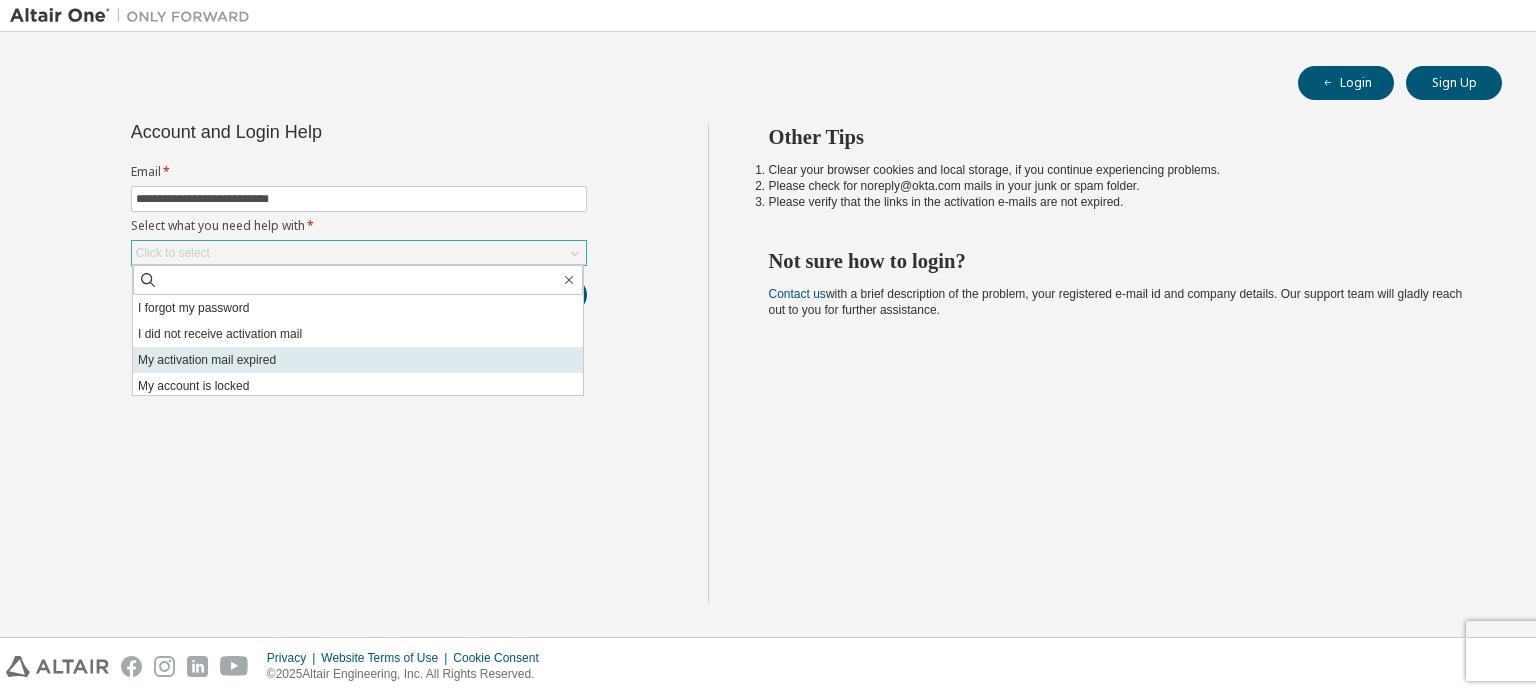 click on "My activation mail expired" at bounding box center [358, 360] 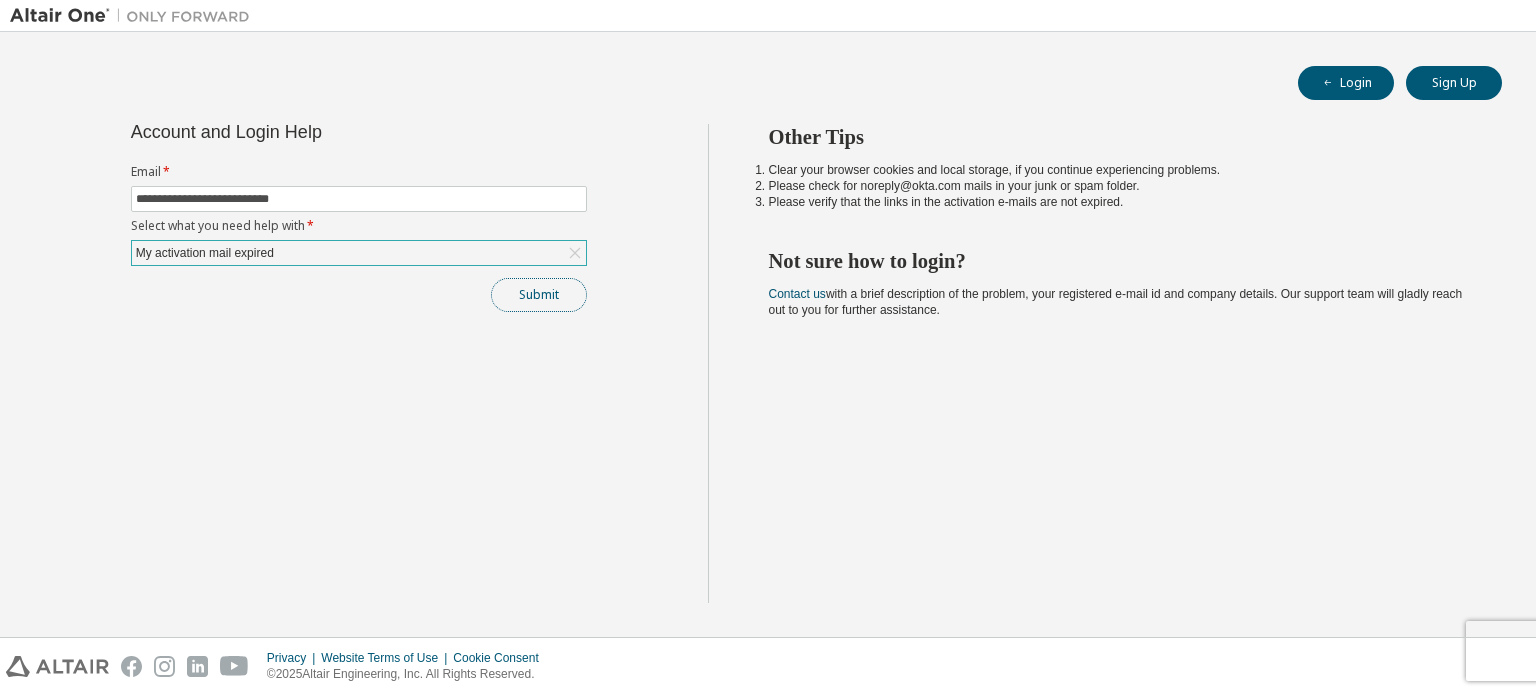 click on "Submit" at bounding box center [539, 295] 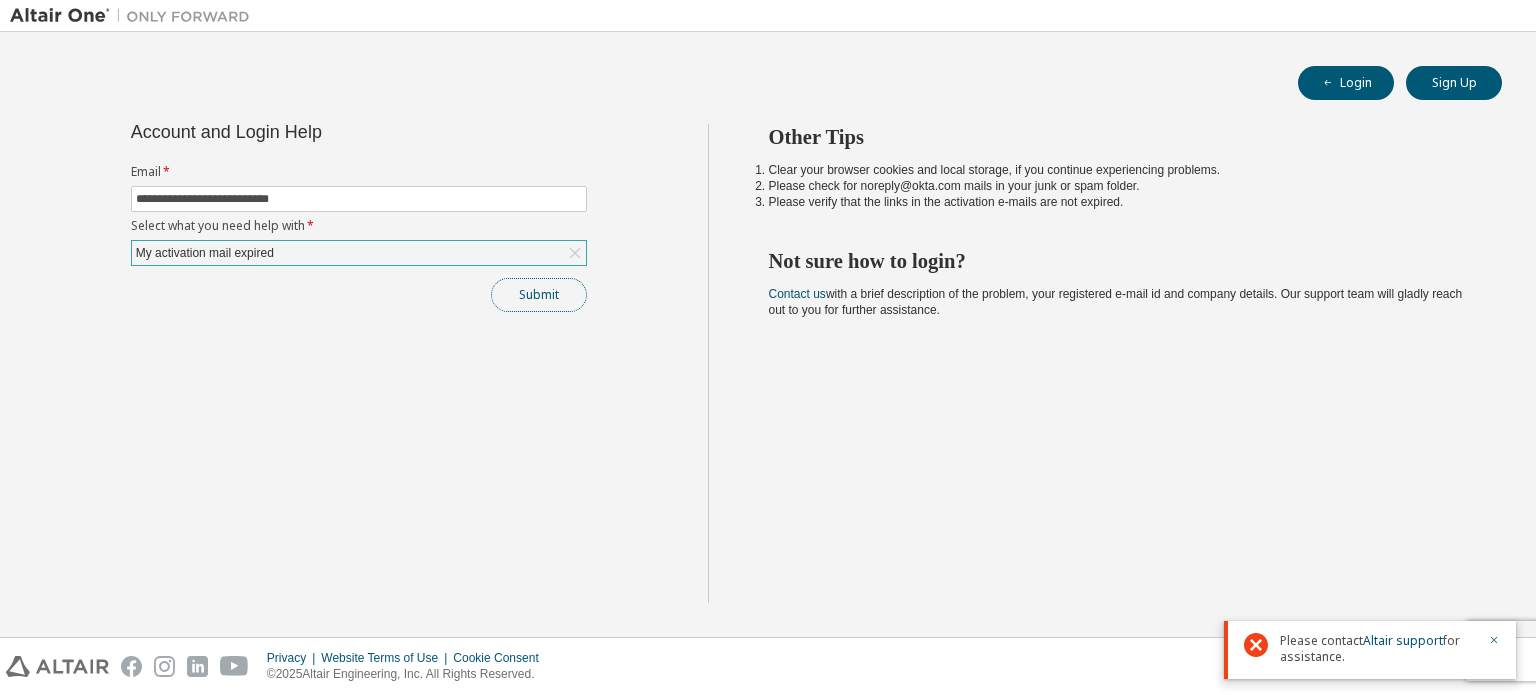 click on "Submit" at bounding box center [539, 295] 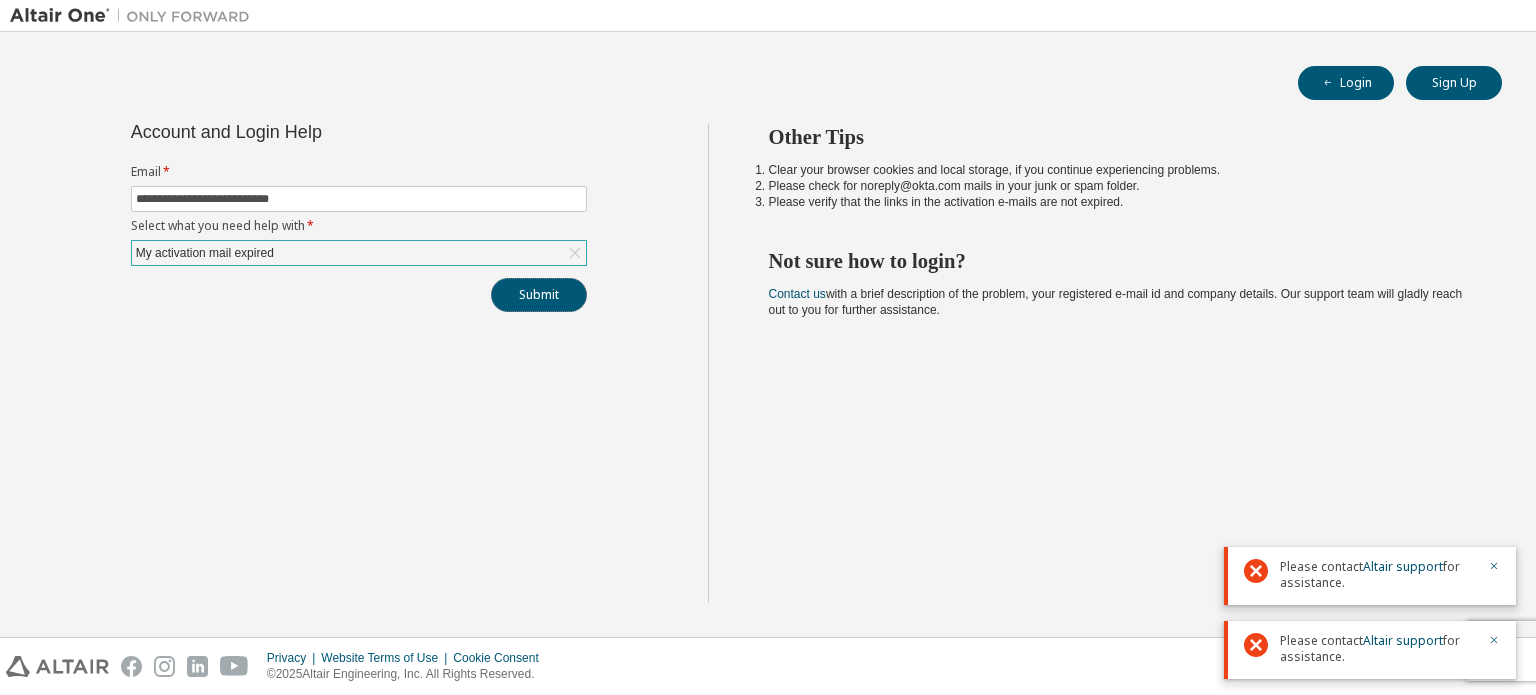 click on "Submit" at bounding box center (539, 295) 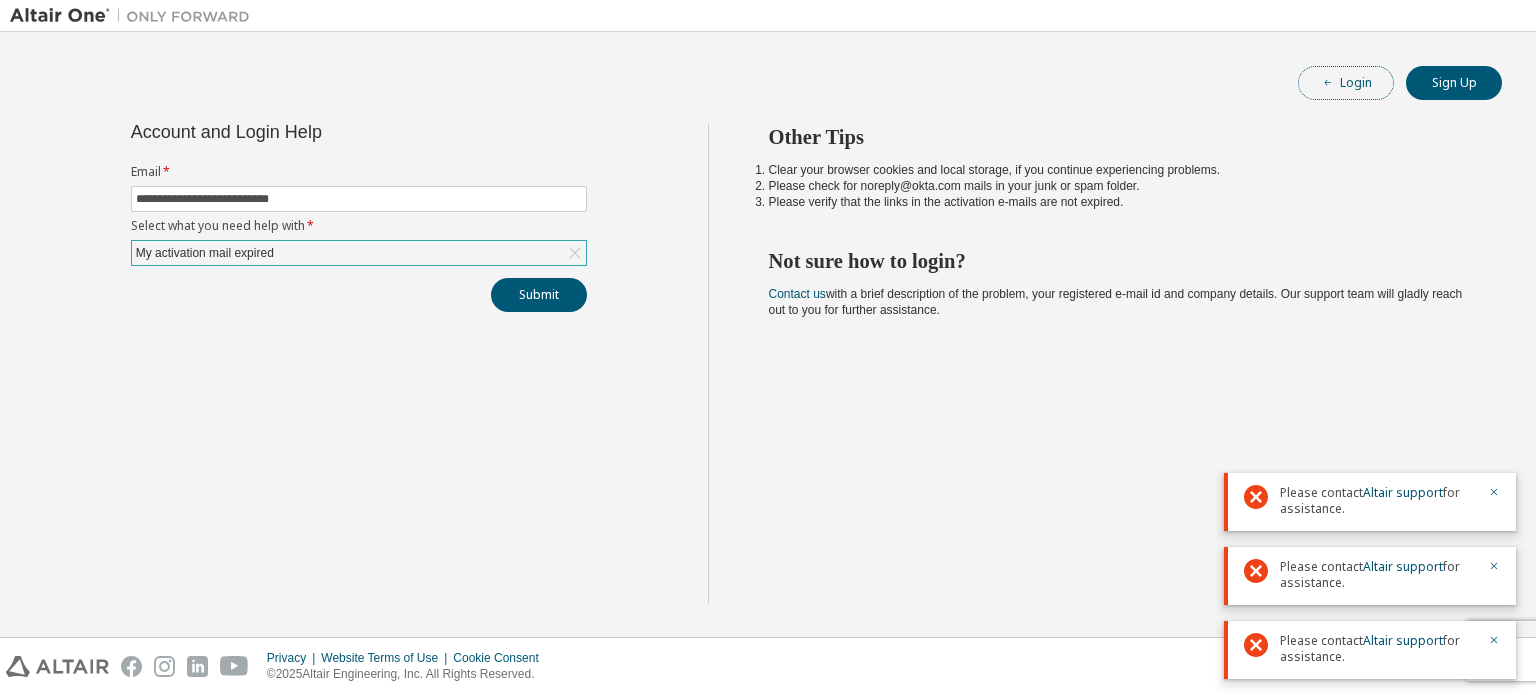 click on "Login" at bounding box center [1346, 83] 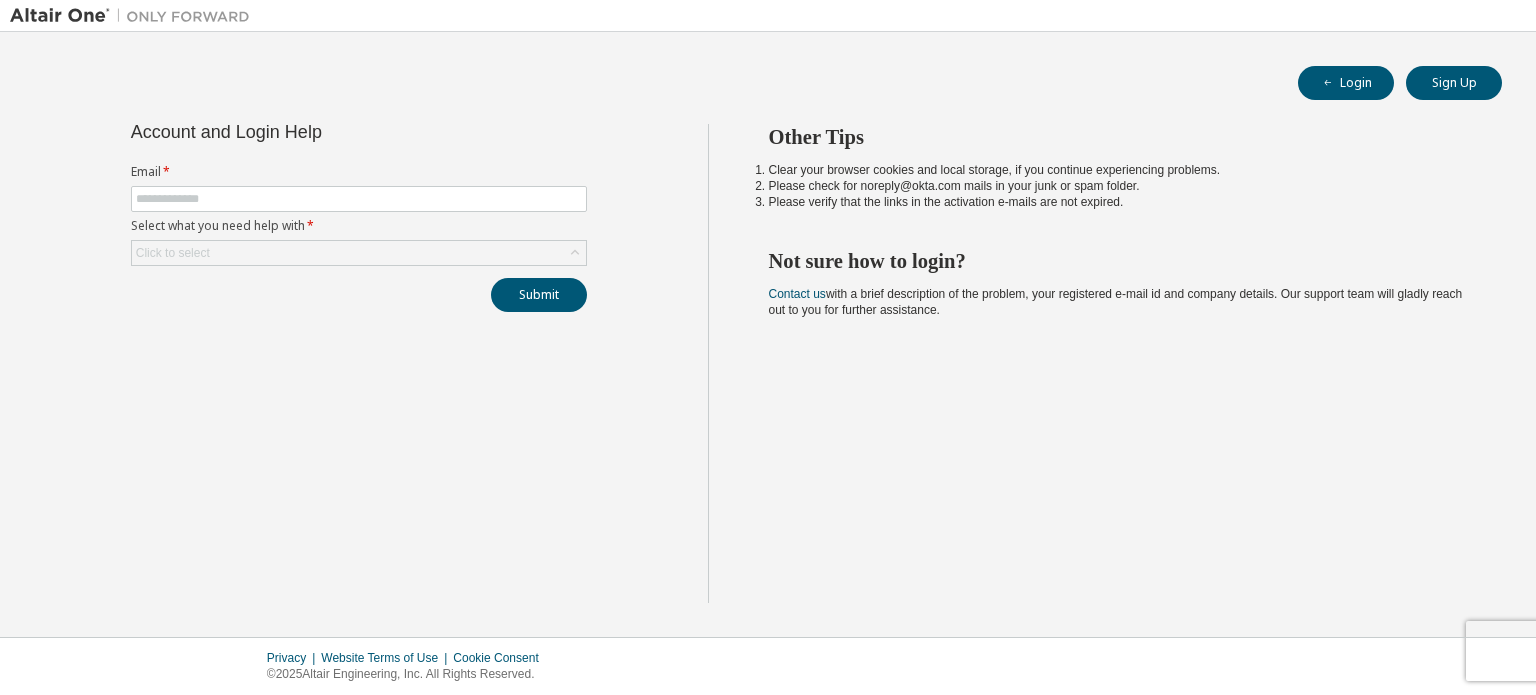 scroll, scrollTop: 0, scrollLeft: 0, axis: both 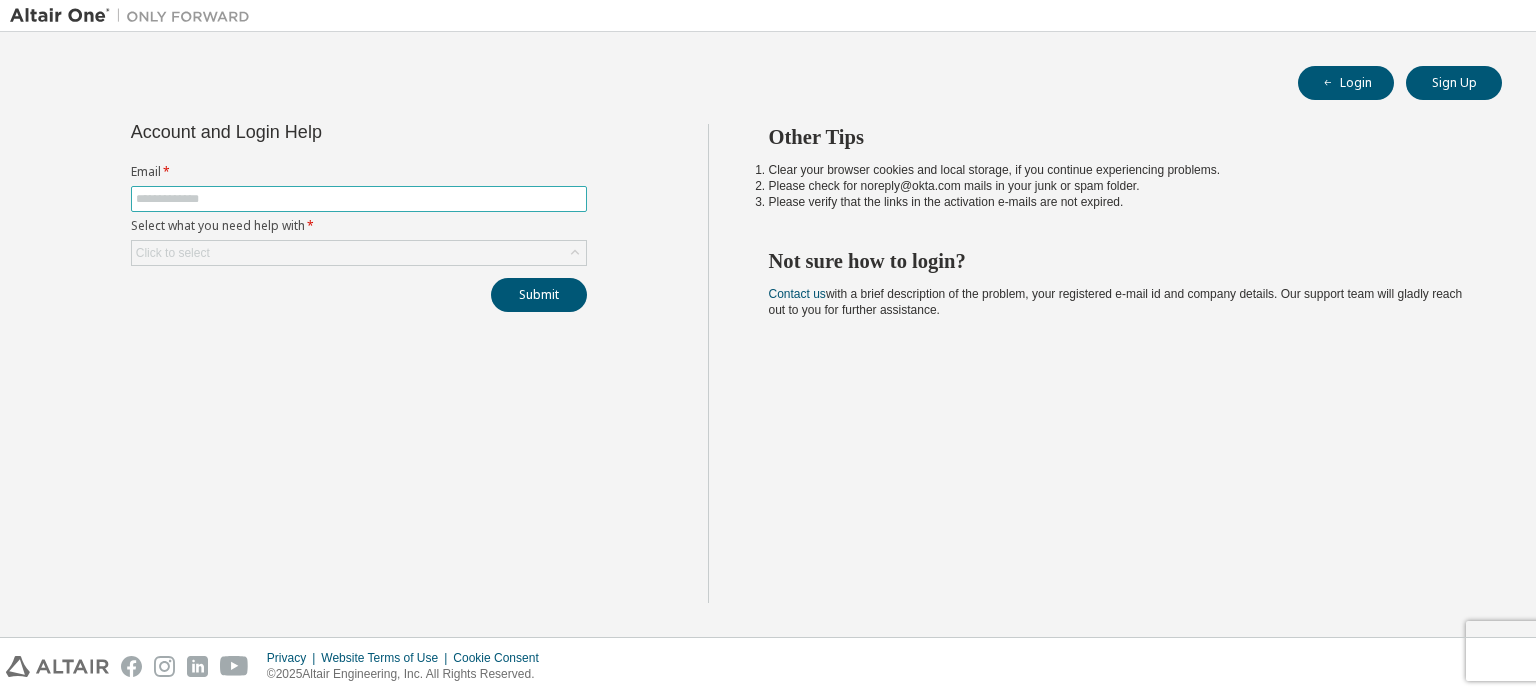 click at bounding box center (359, 199) 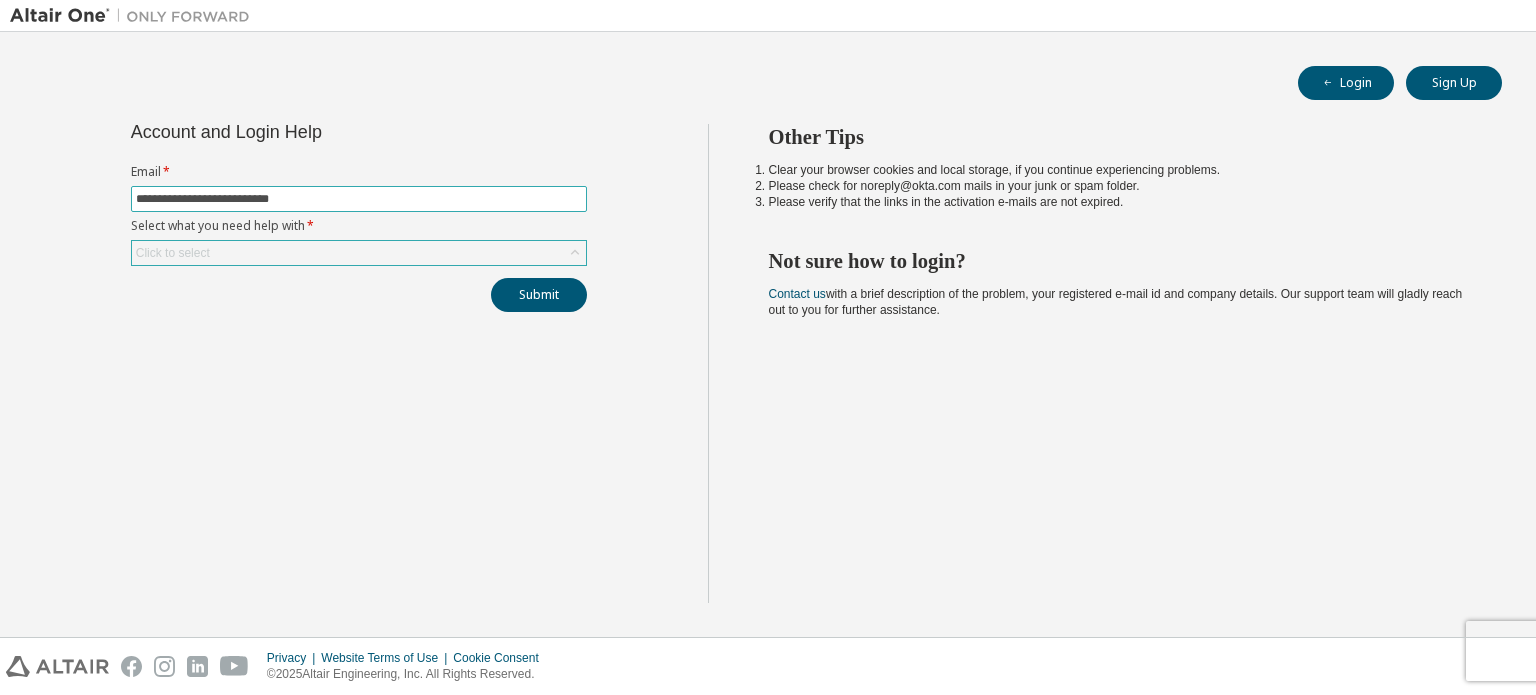 type on "**********" 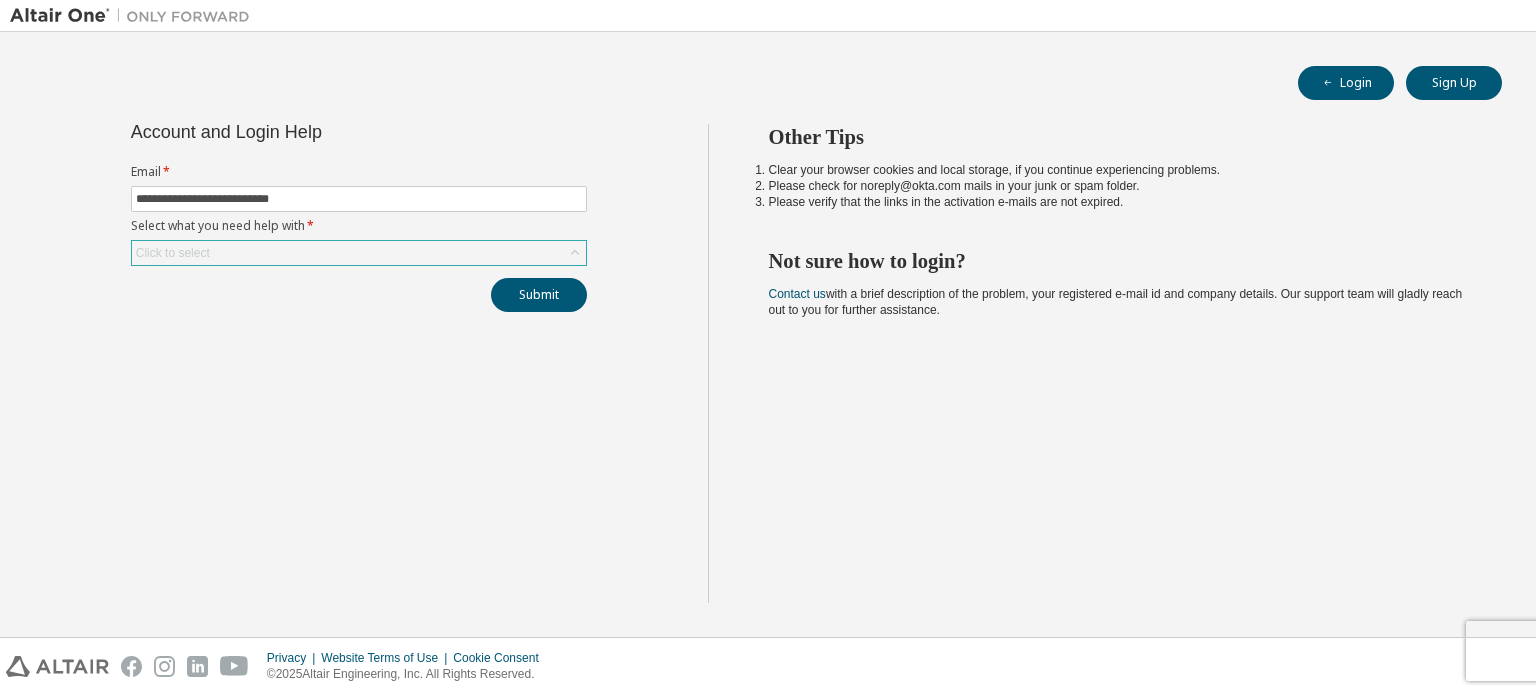 click on "Click to select" at bounding box center (359, 253) 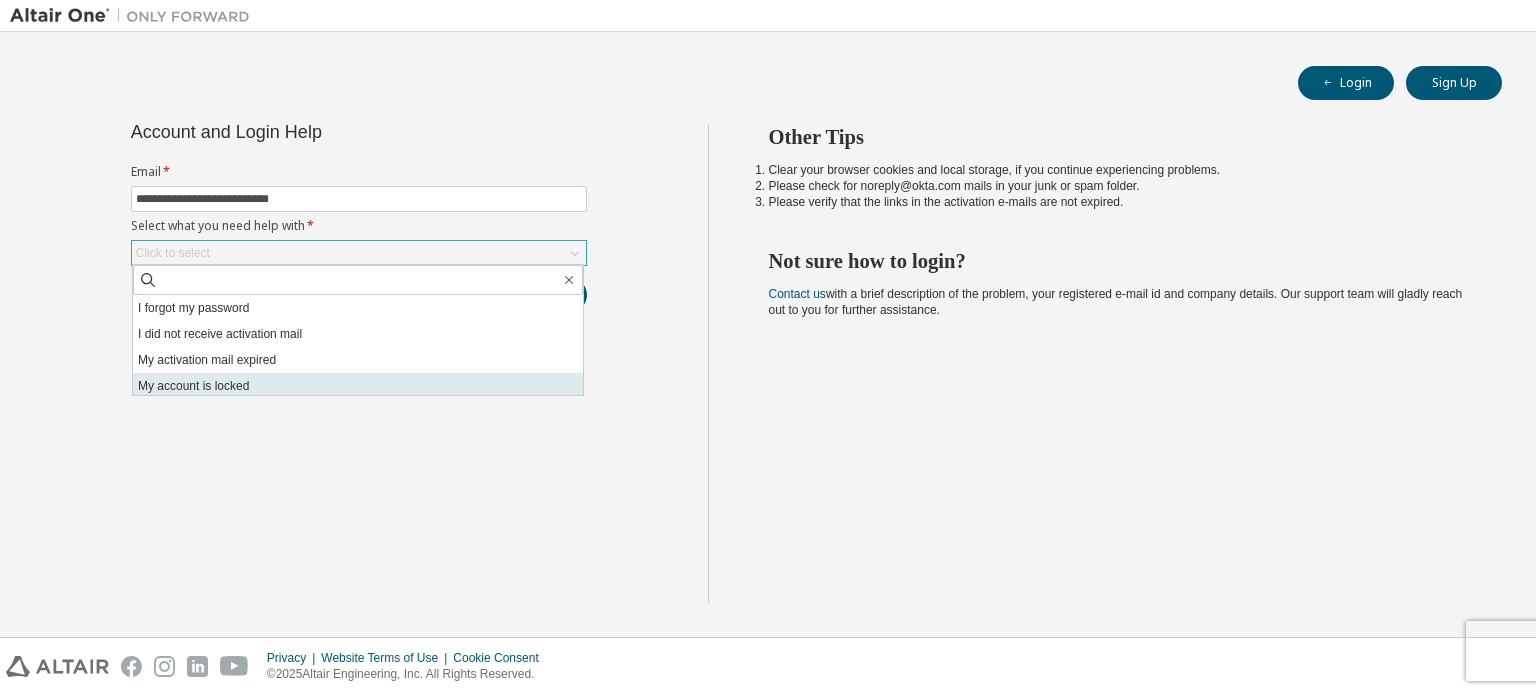 click on "My account is locked" at bounding box center [358, 386] 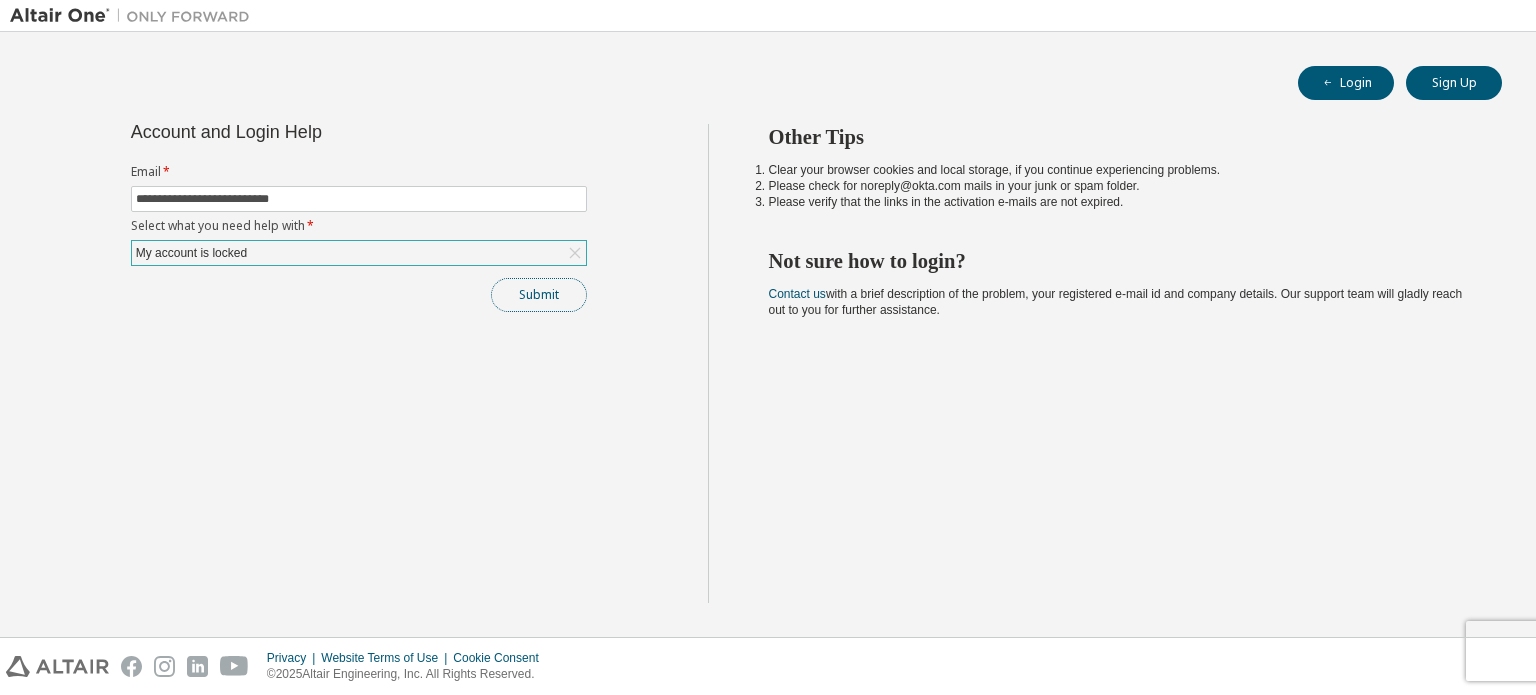 click on "Submit" at bounding box center (539, 295) 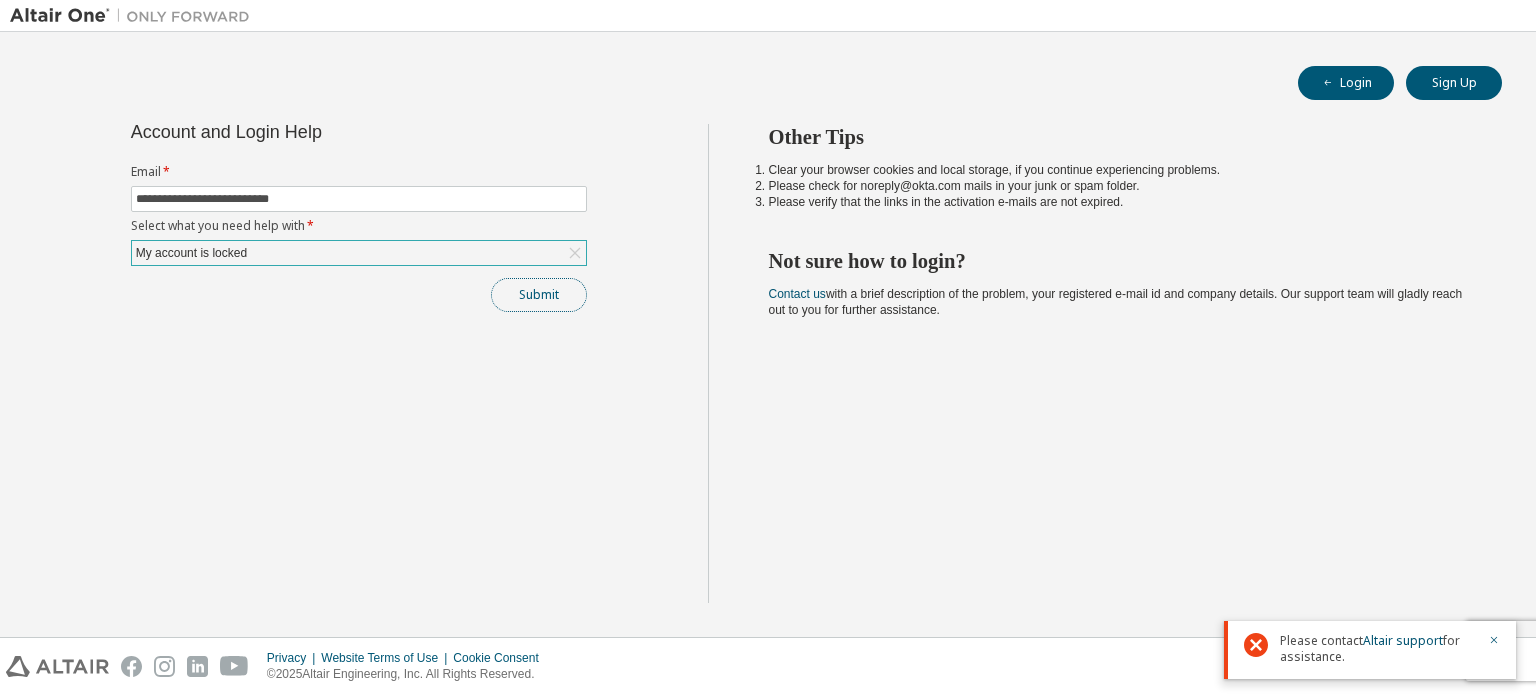 click on "Submit" at bounding box center [539, 295] 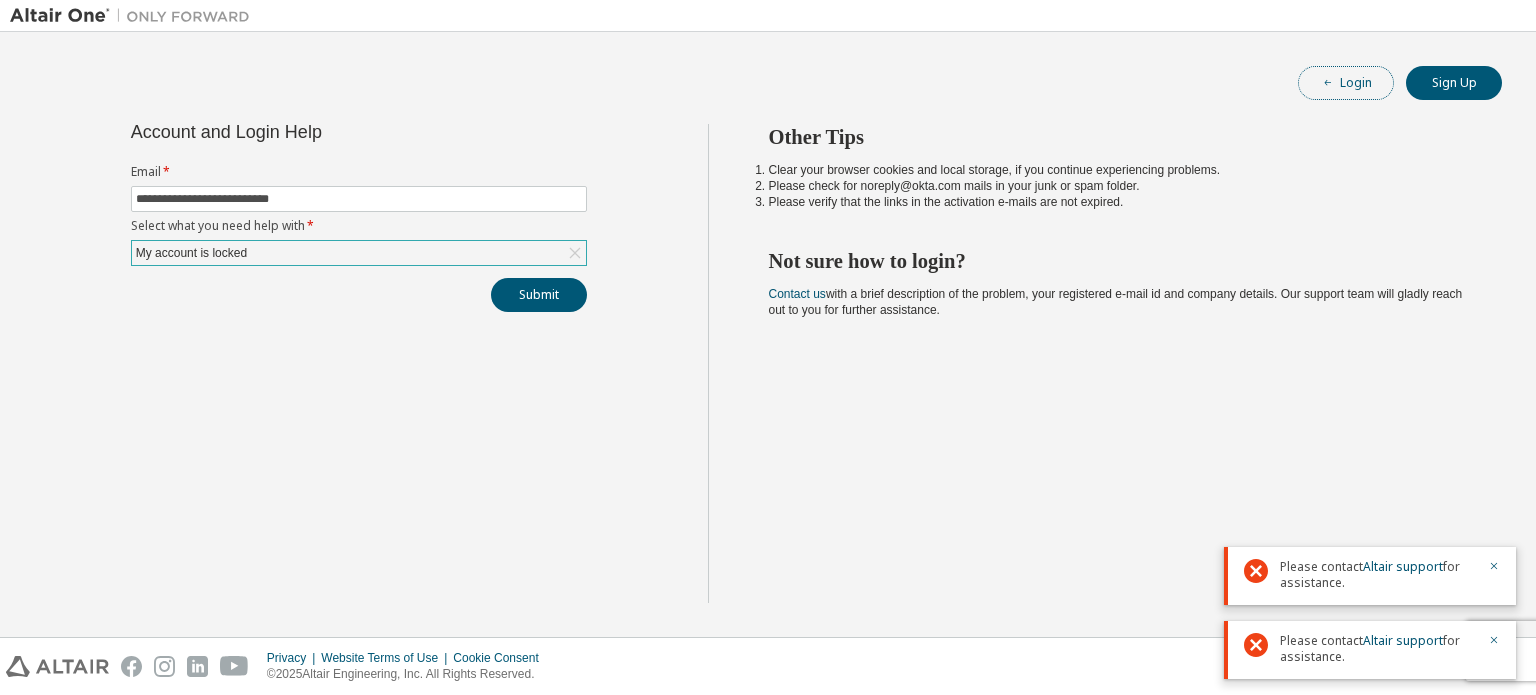 click on "Login" at bounding box center [1346, 83] 